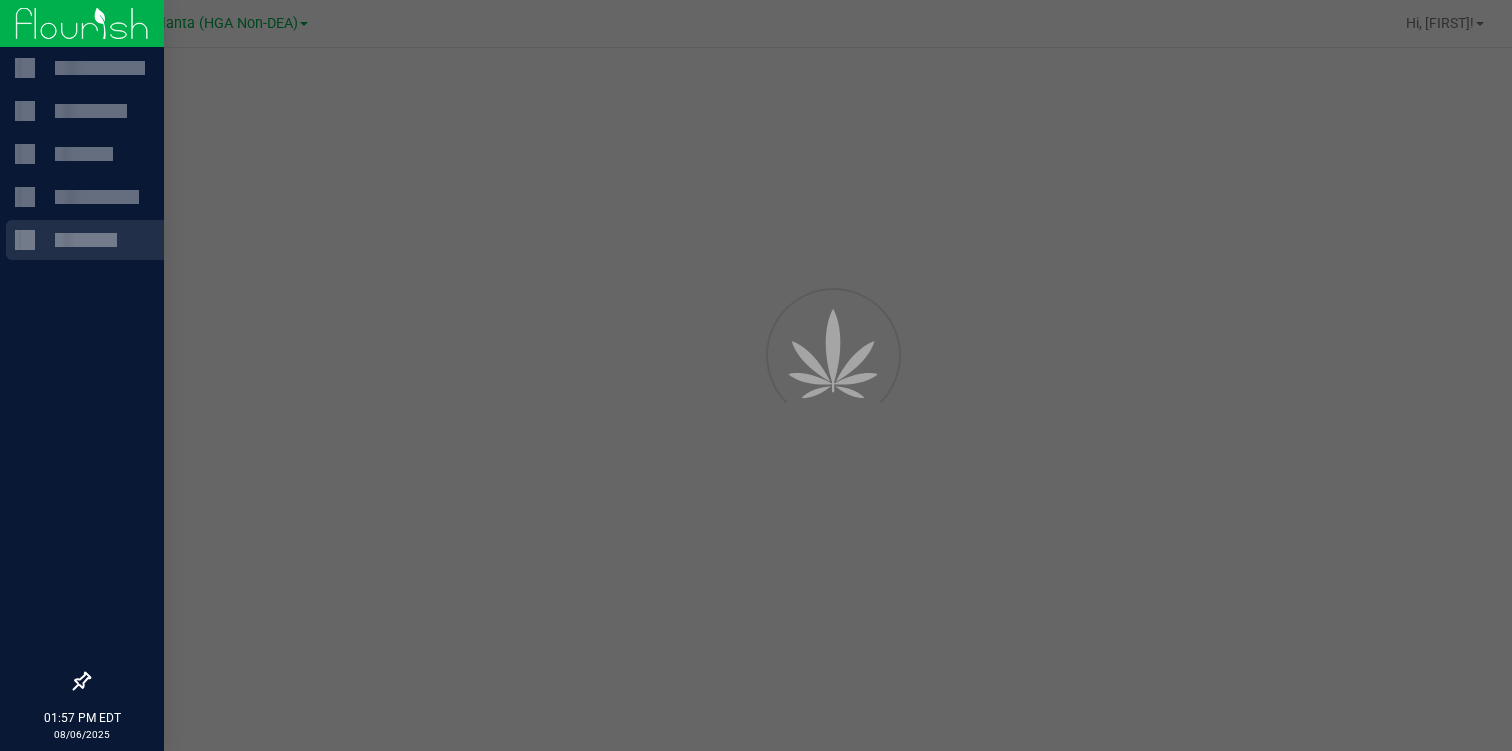 scroll, scrollTop: 0, scrollLeft: 0, axis: both 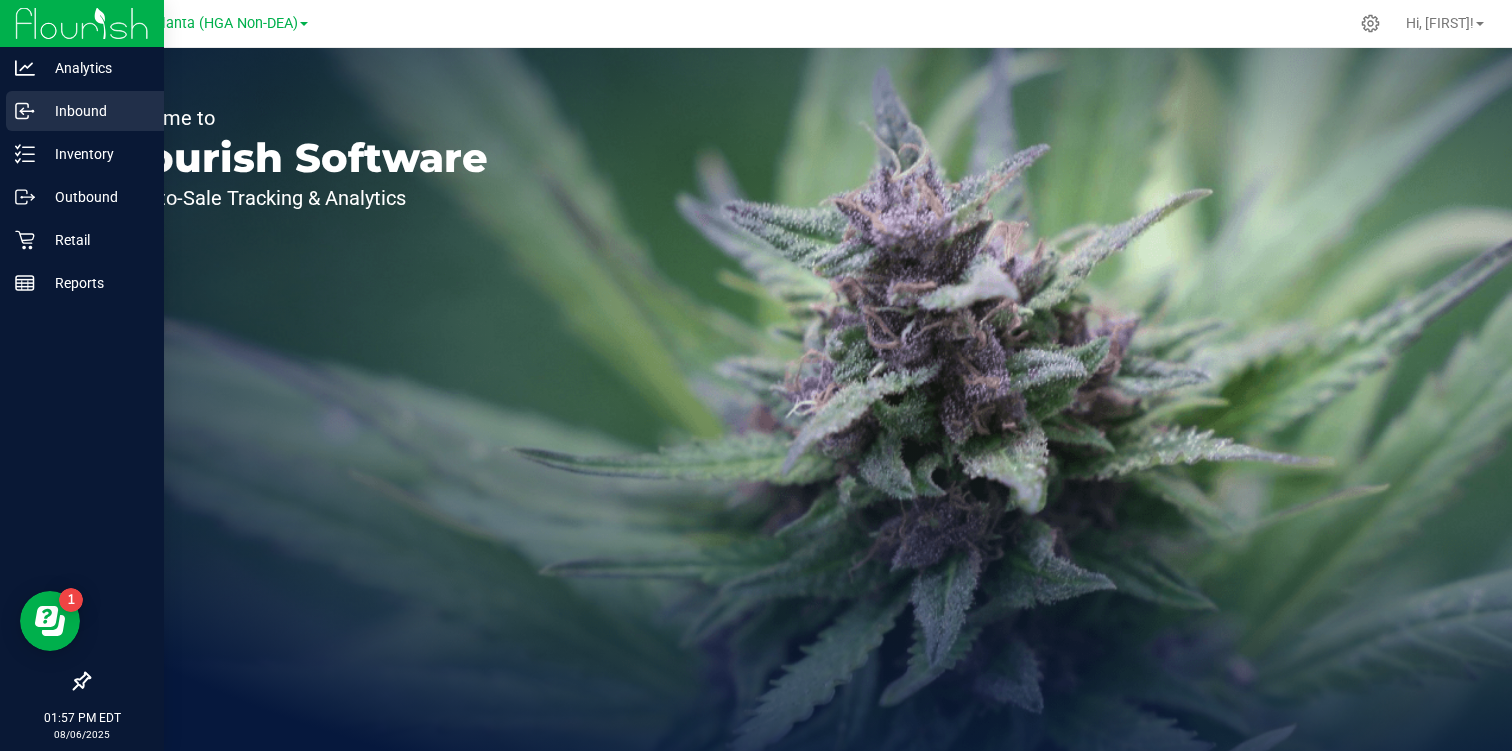 click on "Inbound" at bounding box center (95, 111) 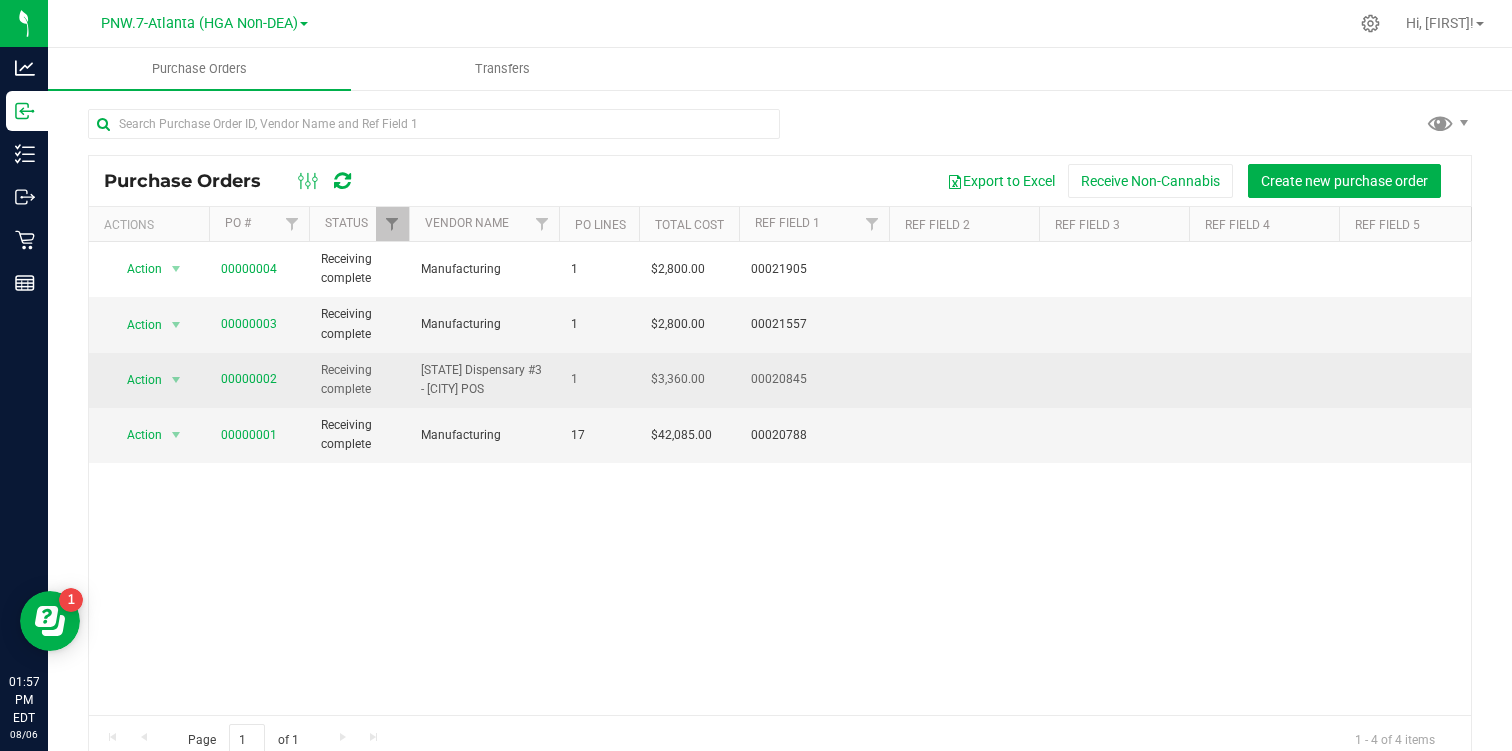 scroll, scrollTop: 0, scrollLeft: 20, axis: horizontal 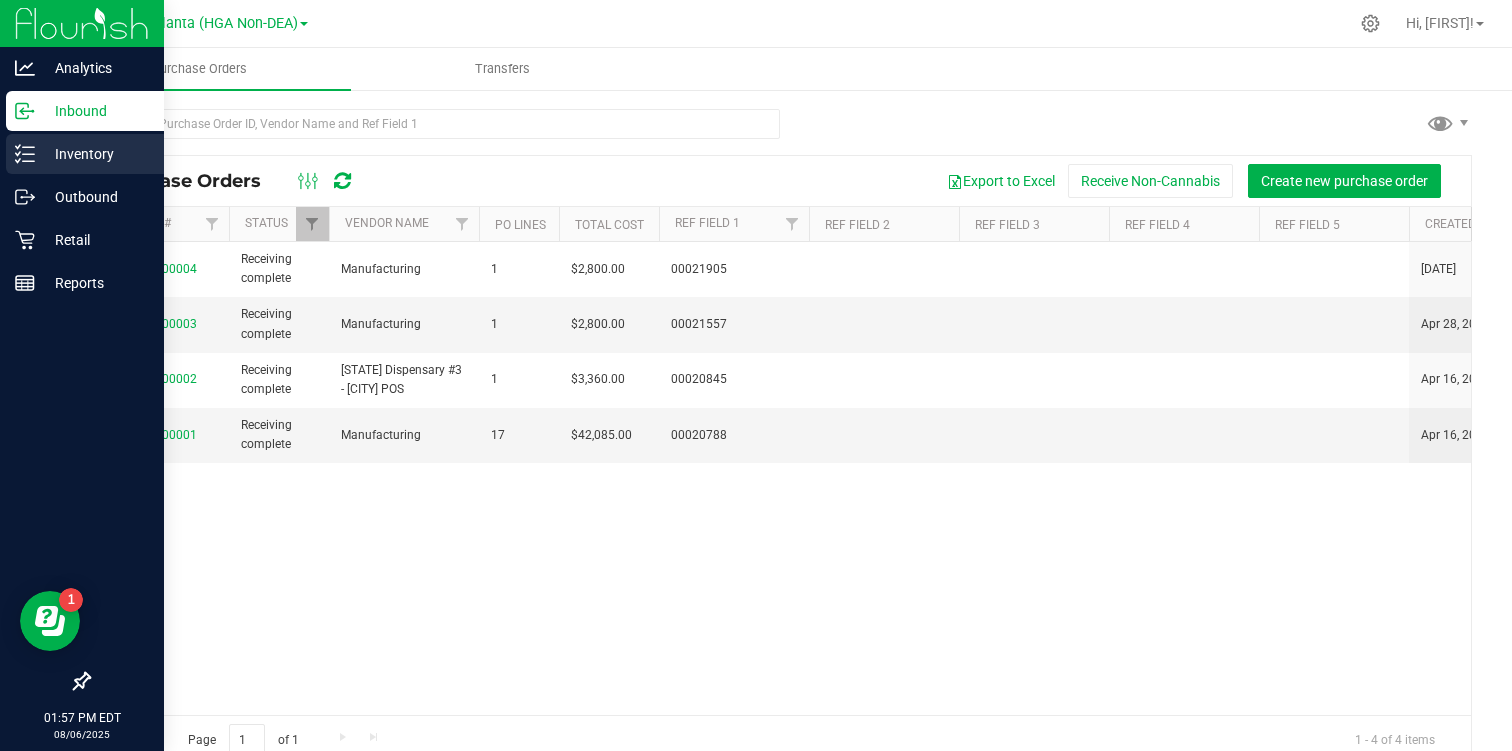 click on "Inventory" at bounding box center [85, 154] 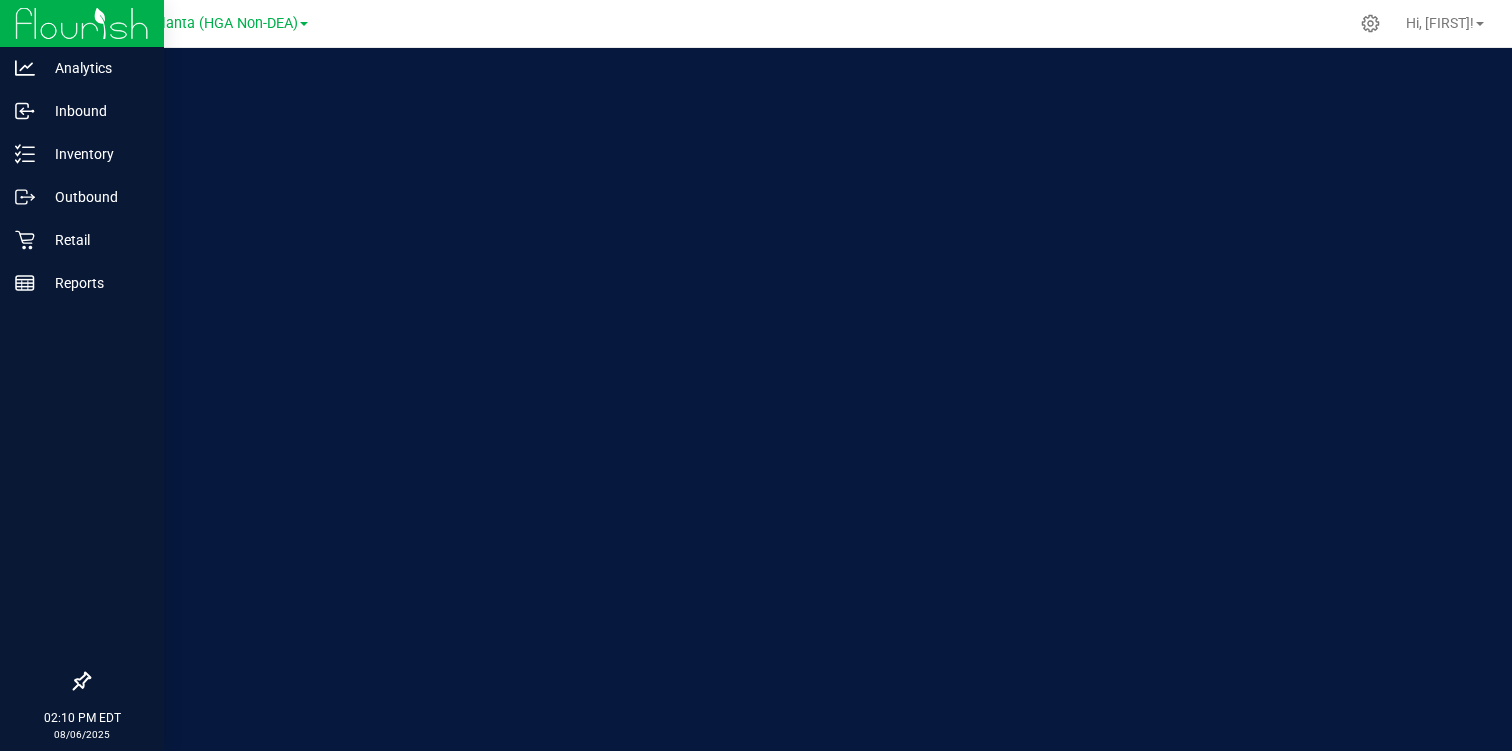 scroll, scrollTop: 0, scrollLeft: 0, axis: both 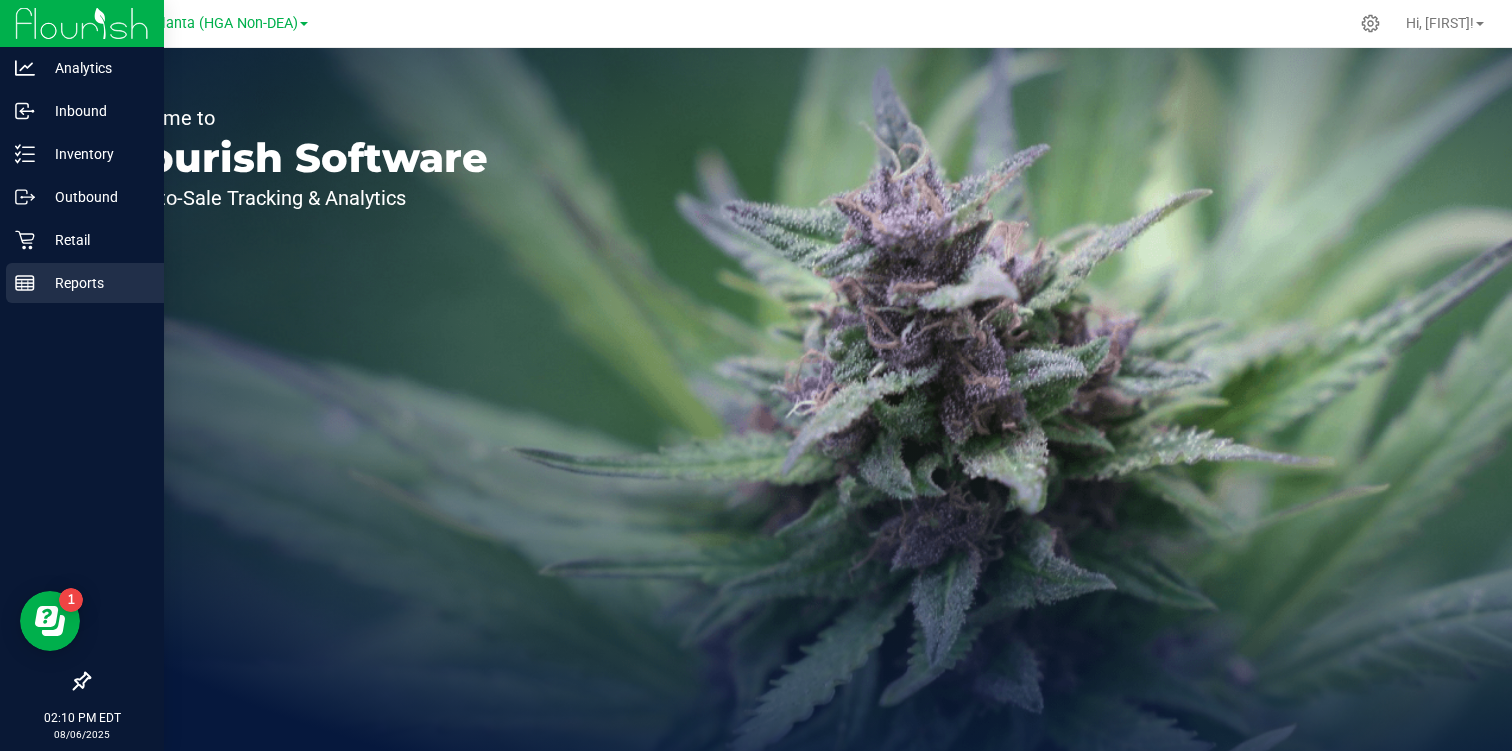 click on "Reports" at bounding box center [95, 283] 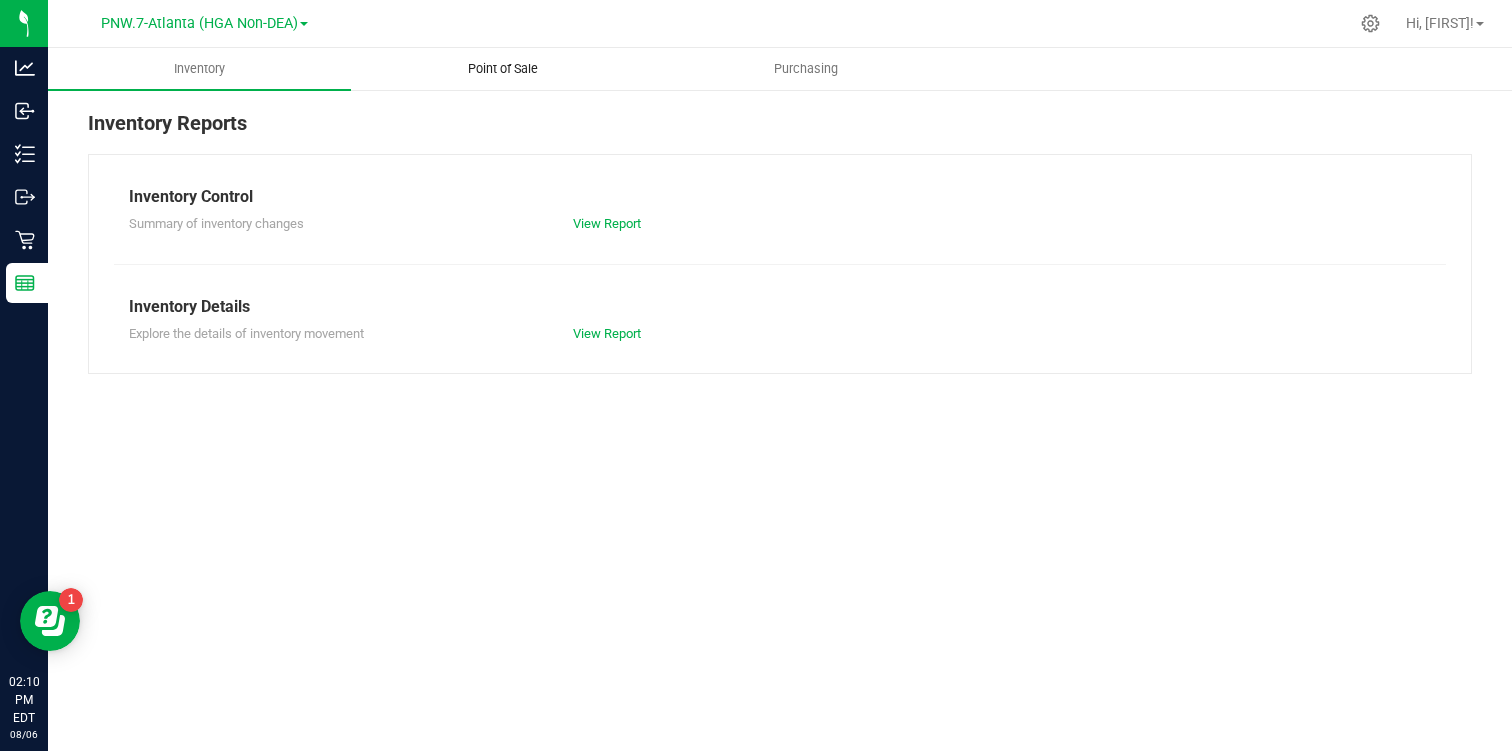 click on "Point of Sale" at bounding box center (503, 69) 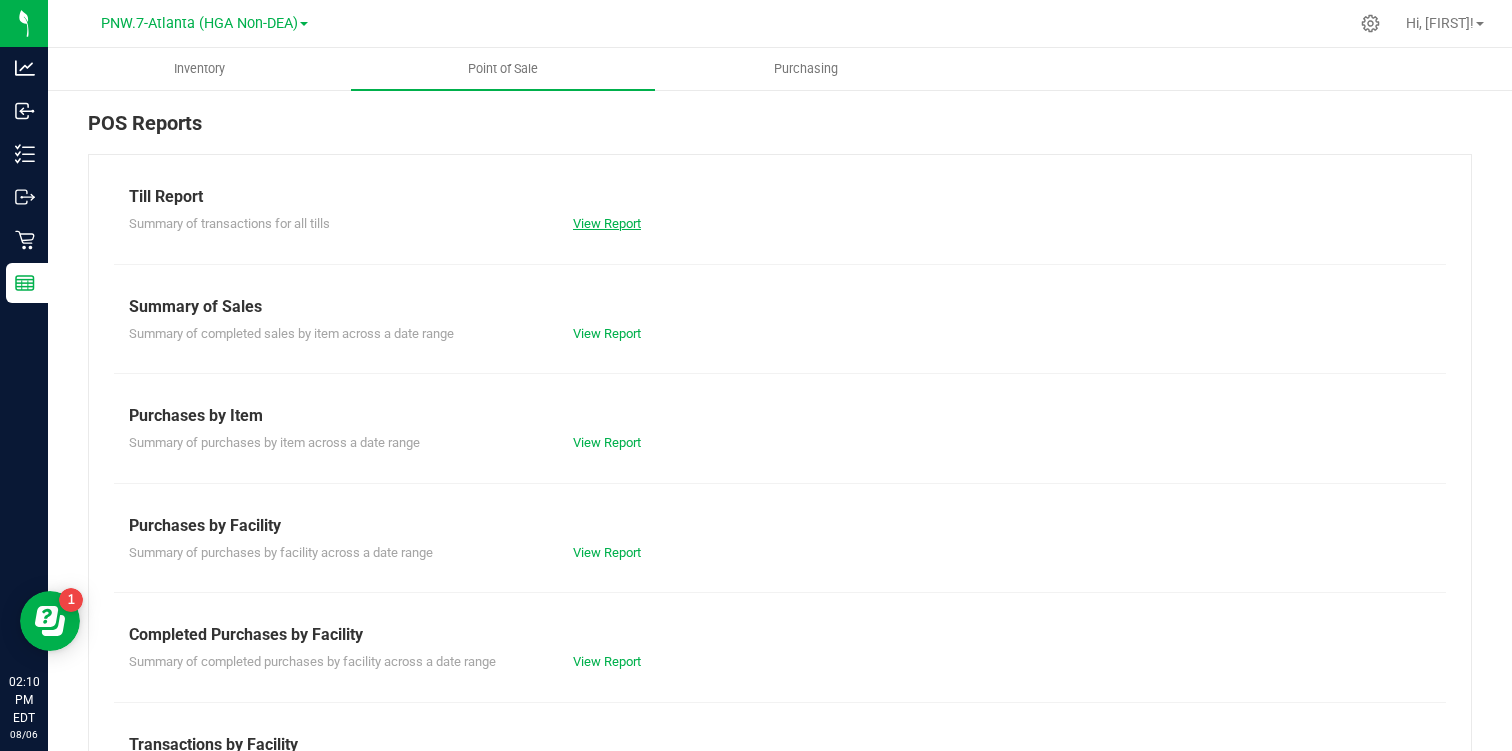 click on "View Report" at bounding box center (607, 223) 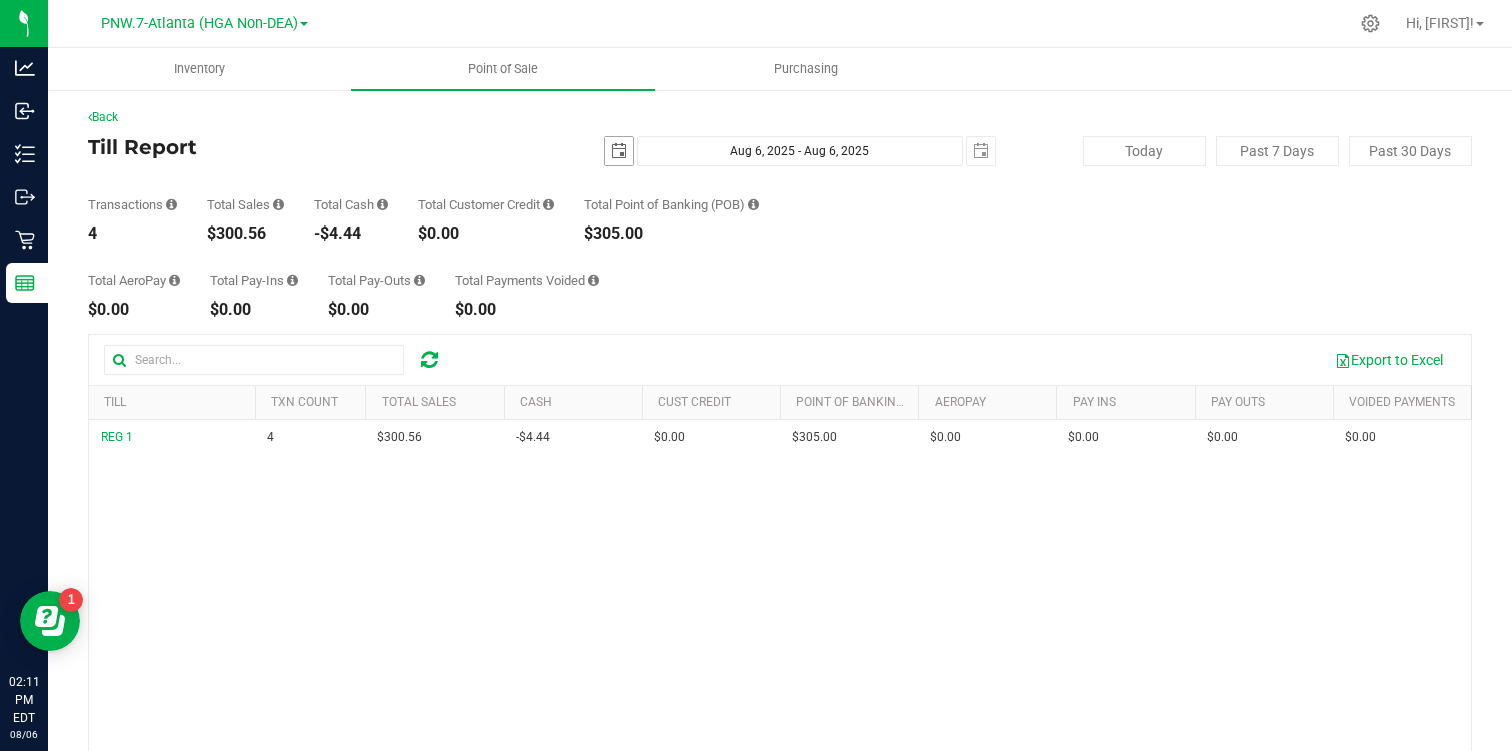 click at bounding box center [619, 151] 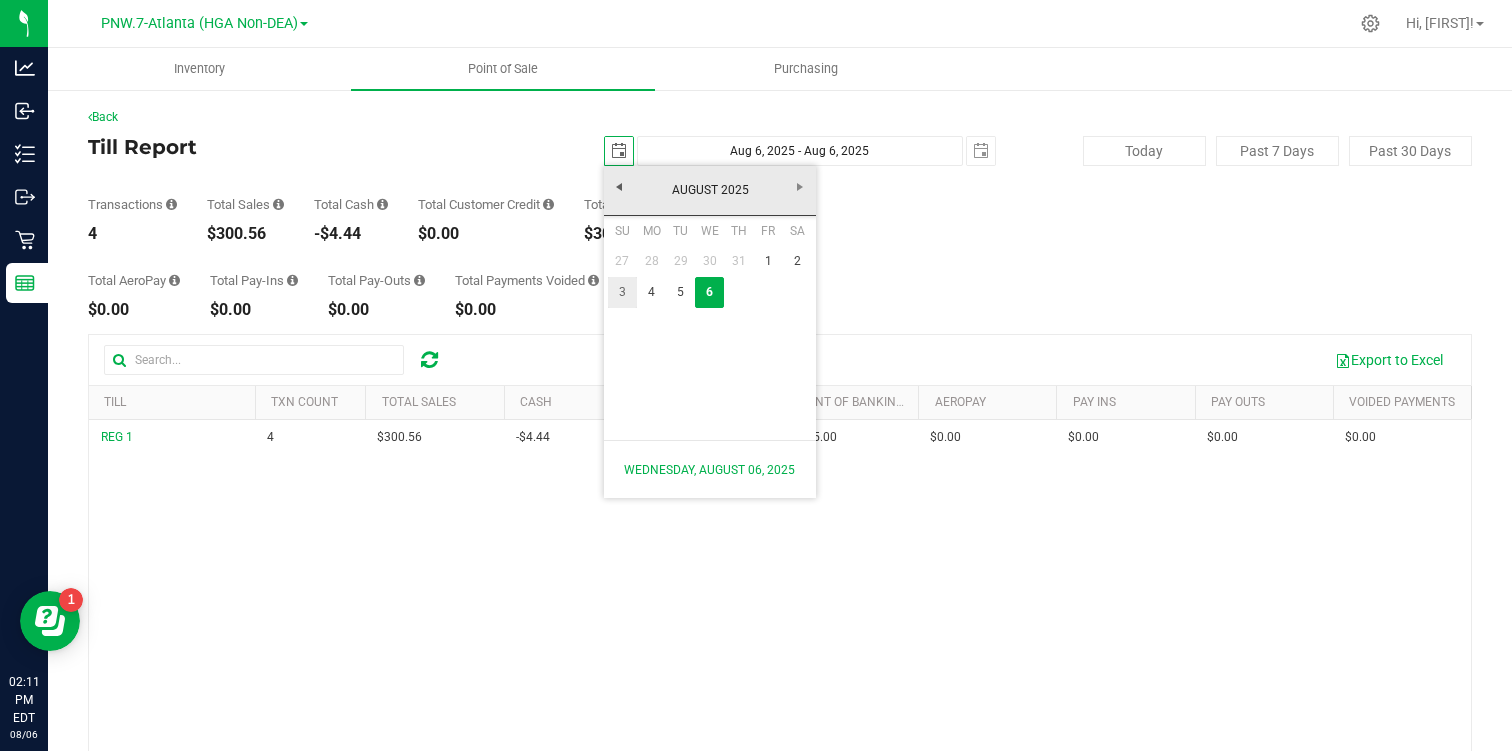 click on "3" at bounding box center [622, 292] 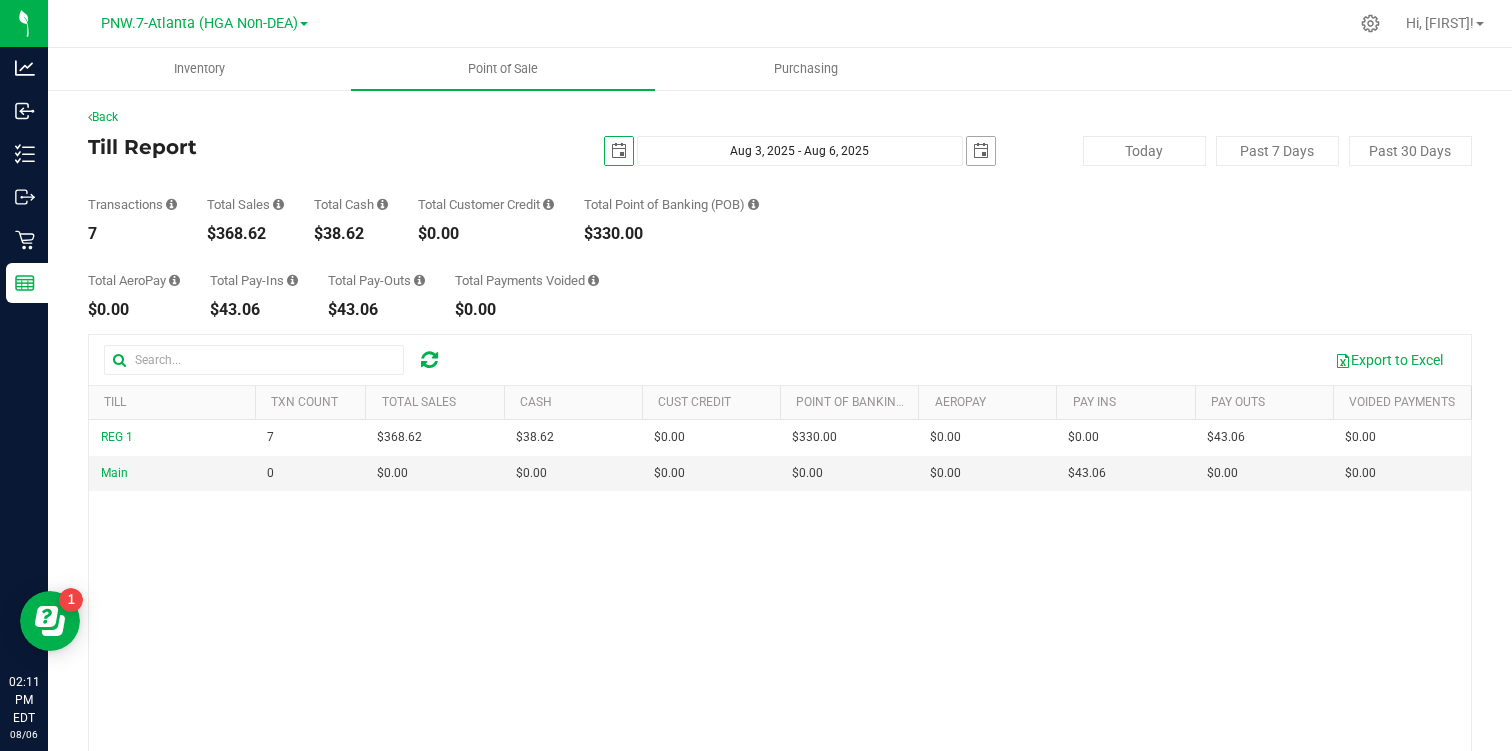 click at bounding box center [981, 151] 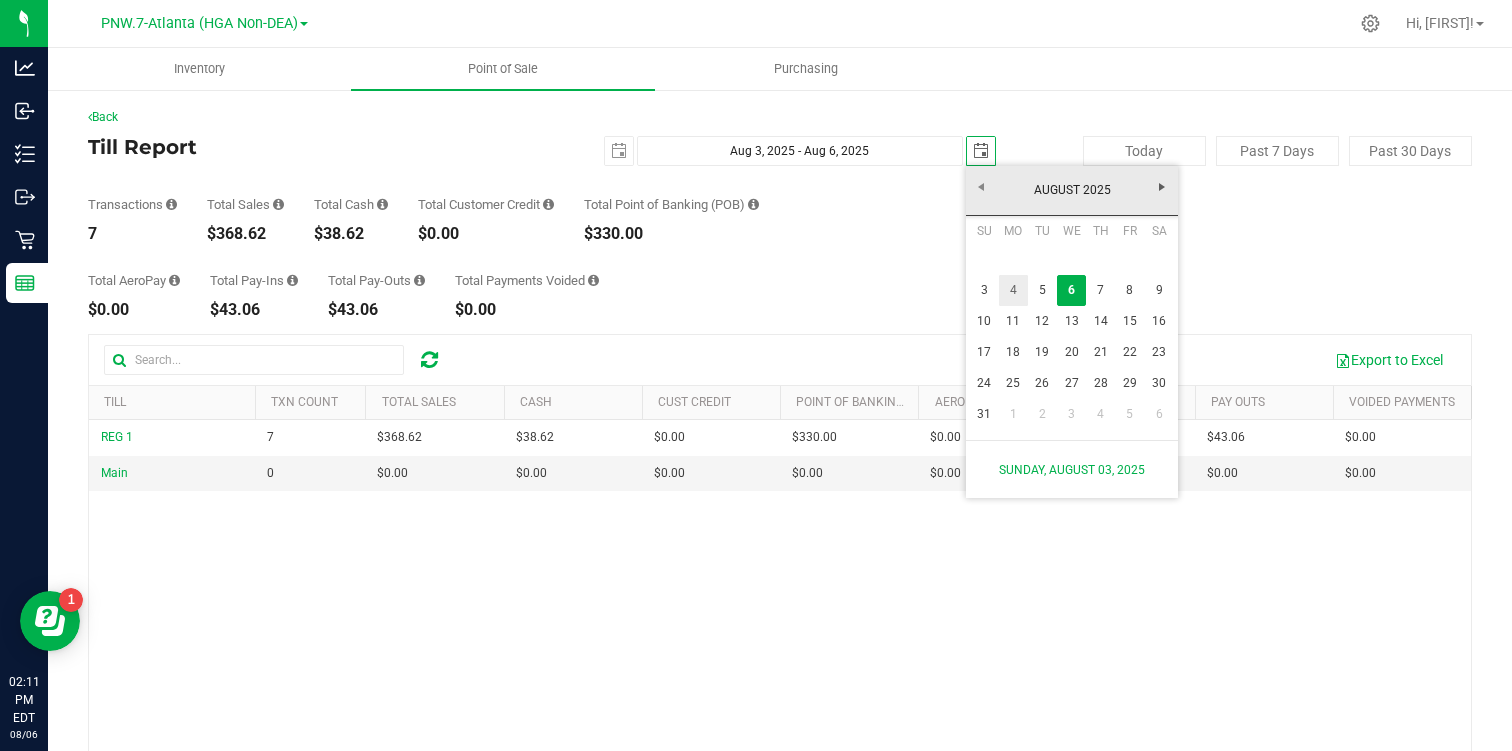 click on "4" at bounding box center [1013, 290] 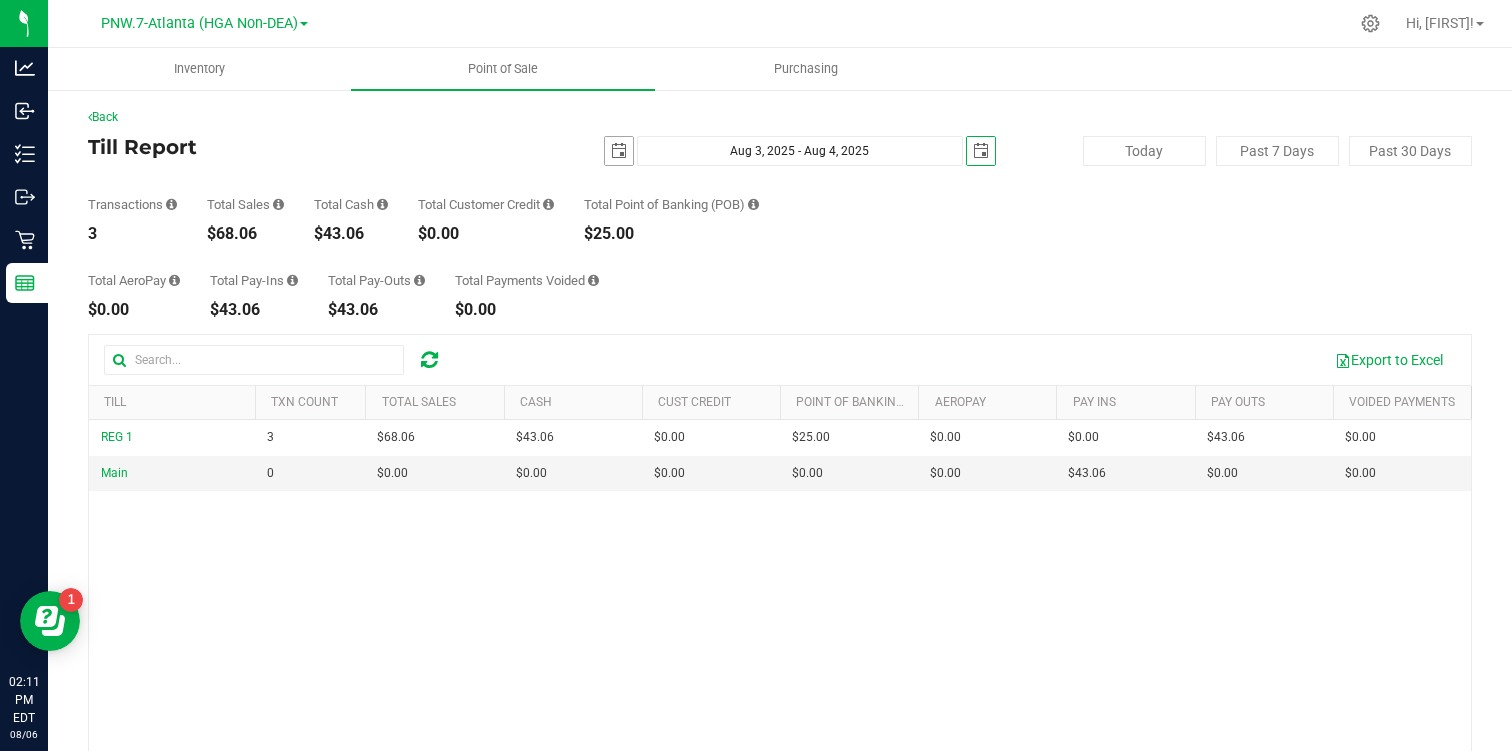 click at bounding box center (619, 151) 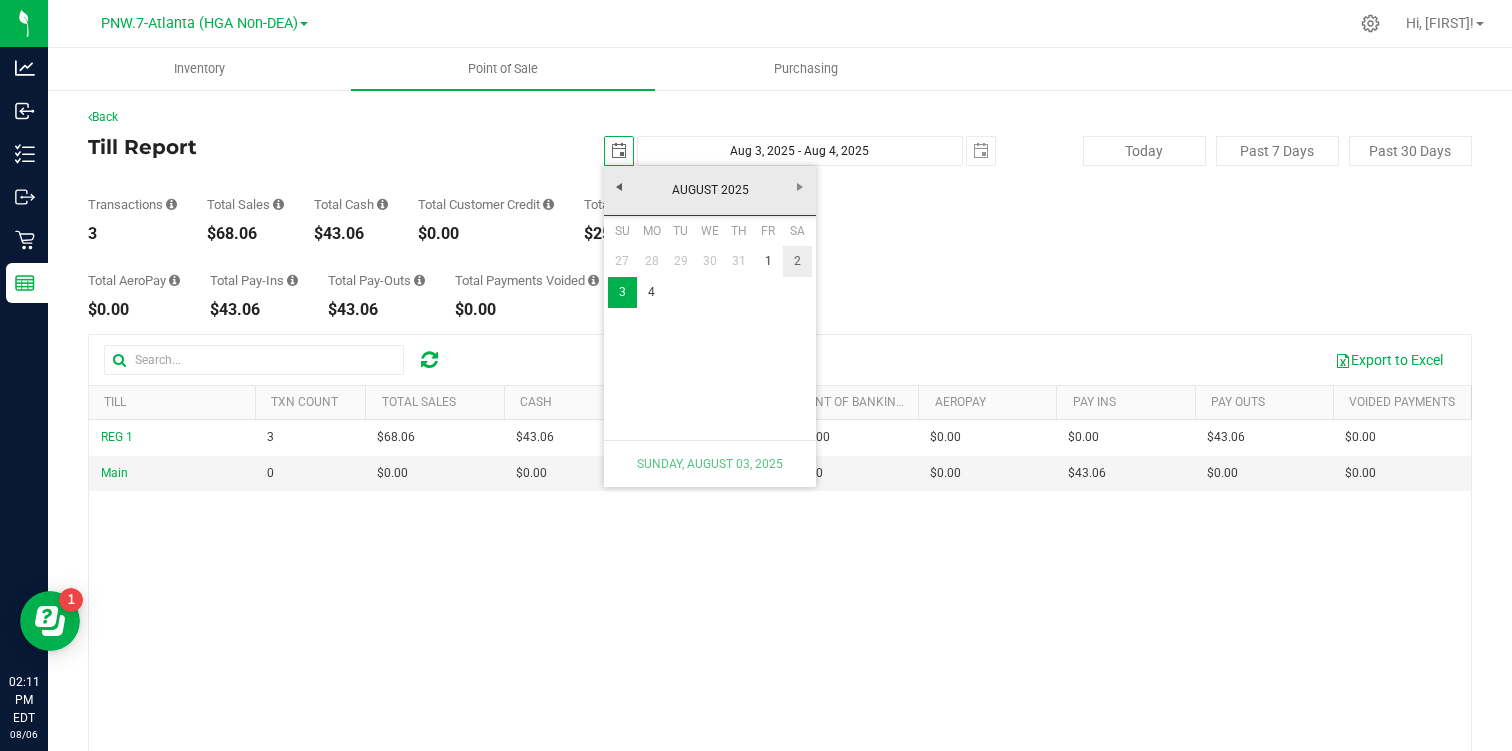 click on "2" at bounding box center [797, 261] 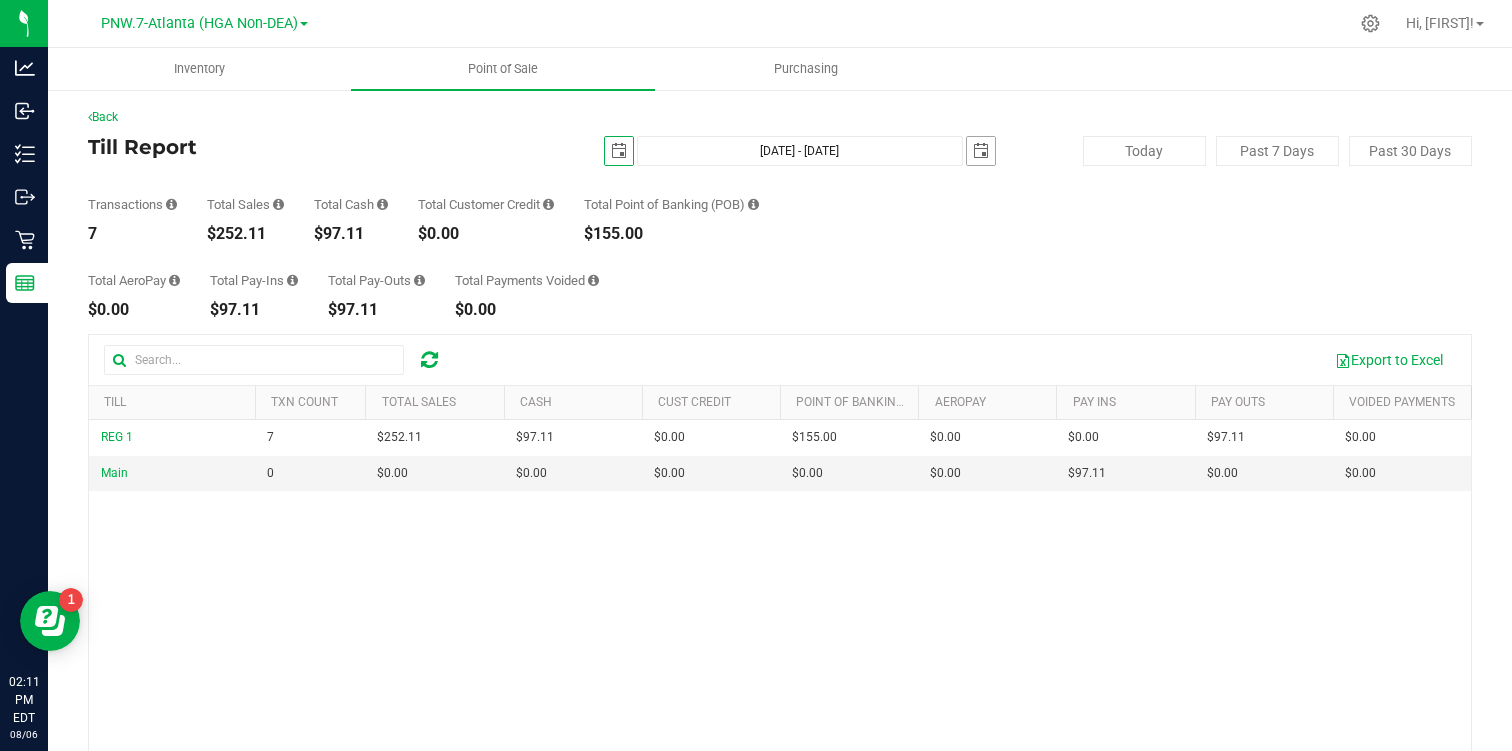 click at bounding box center (981, 151) 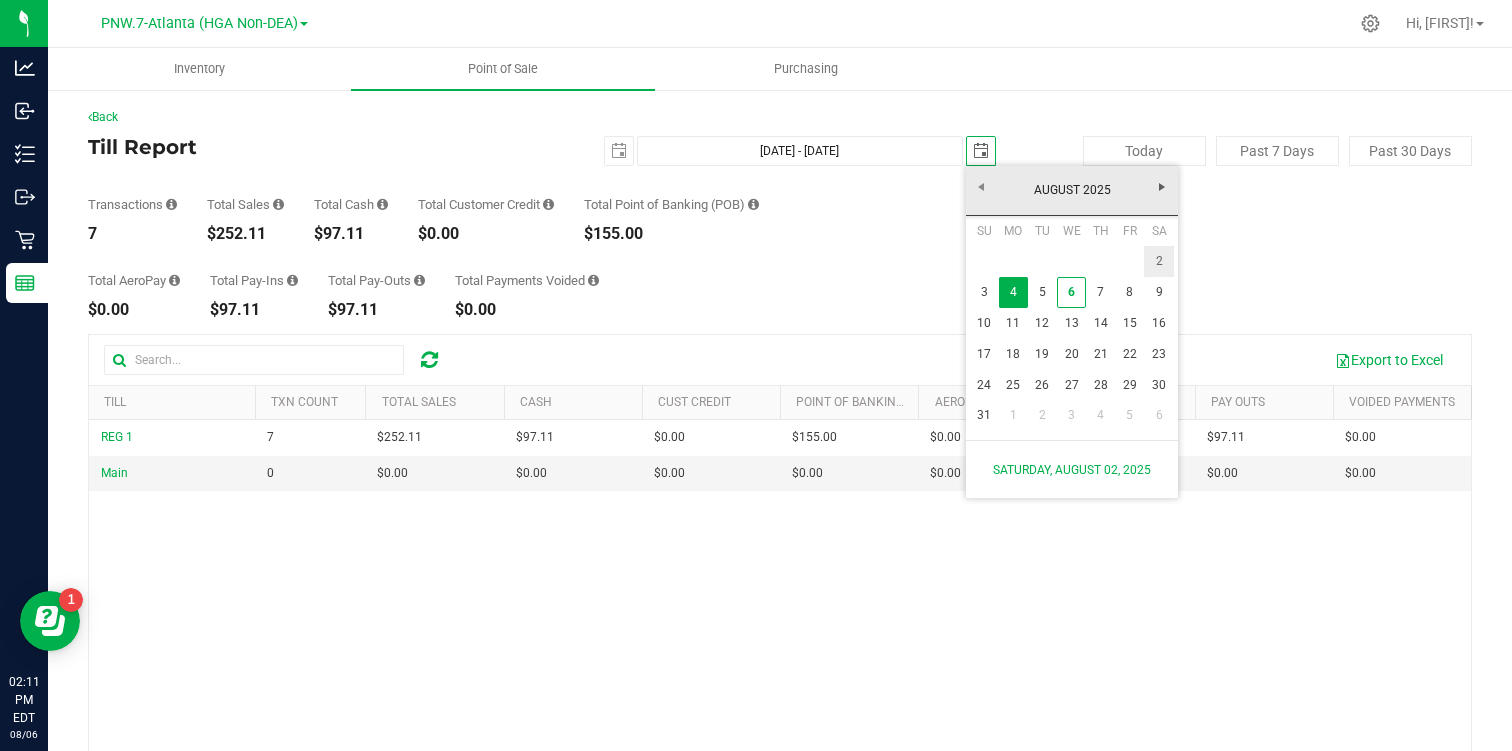 click on "2" at bounding box center (1158, 261) 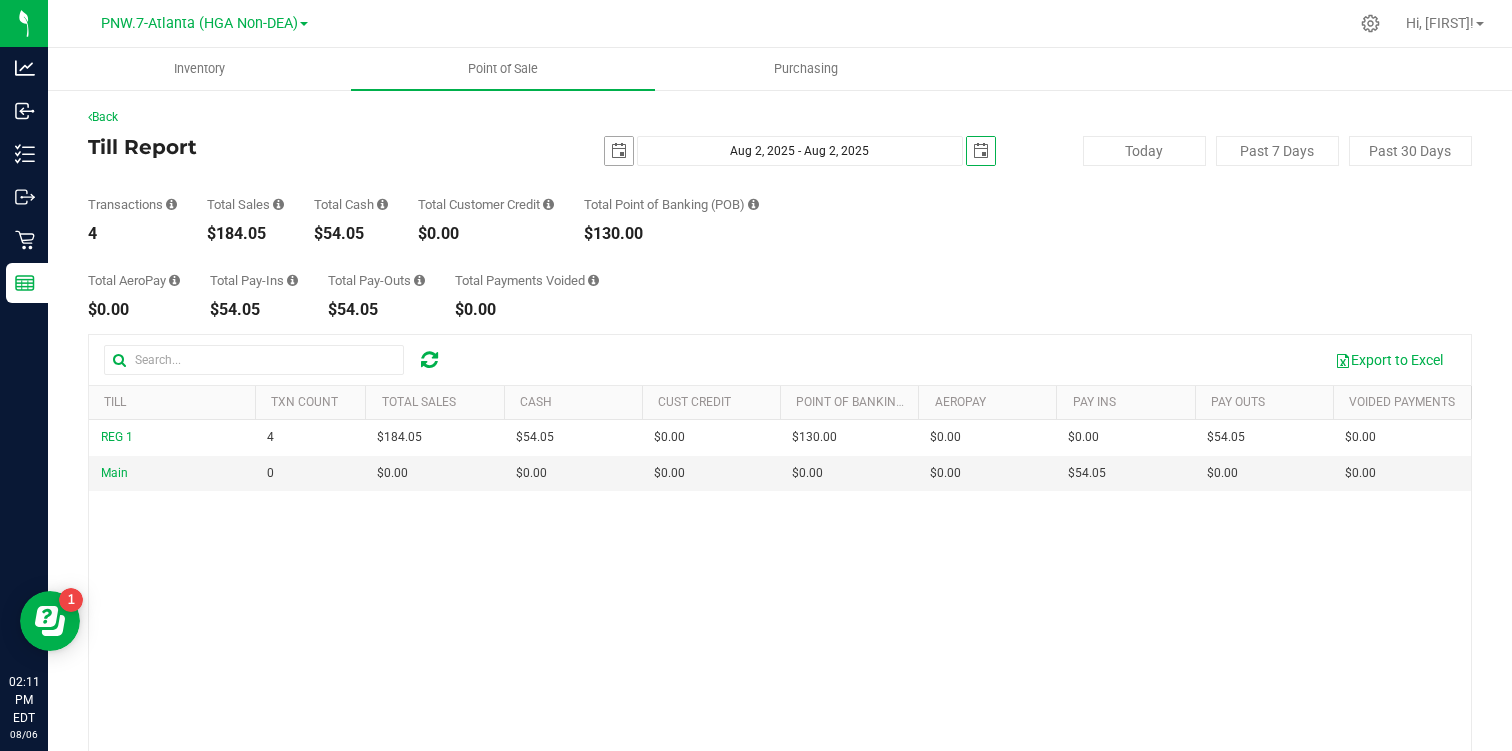 click at bounding box center (619, 151) 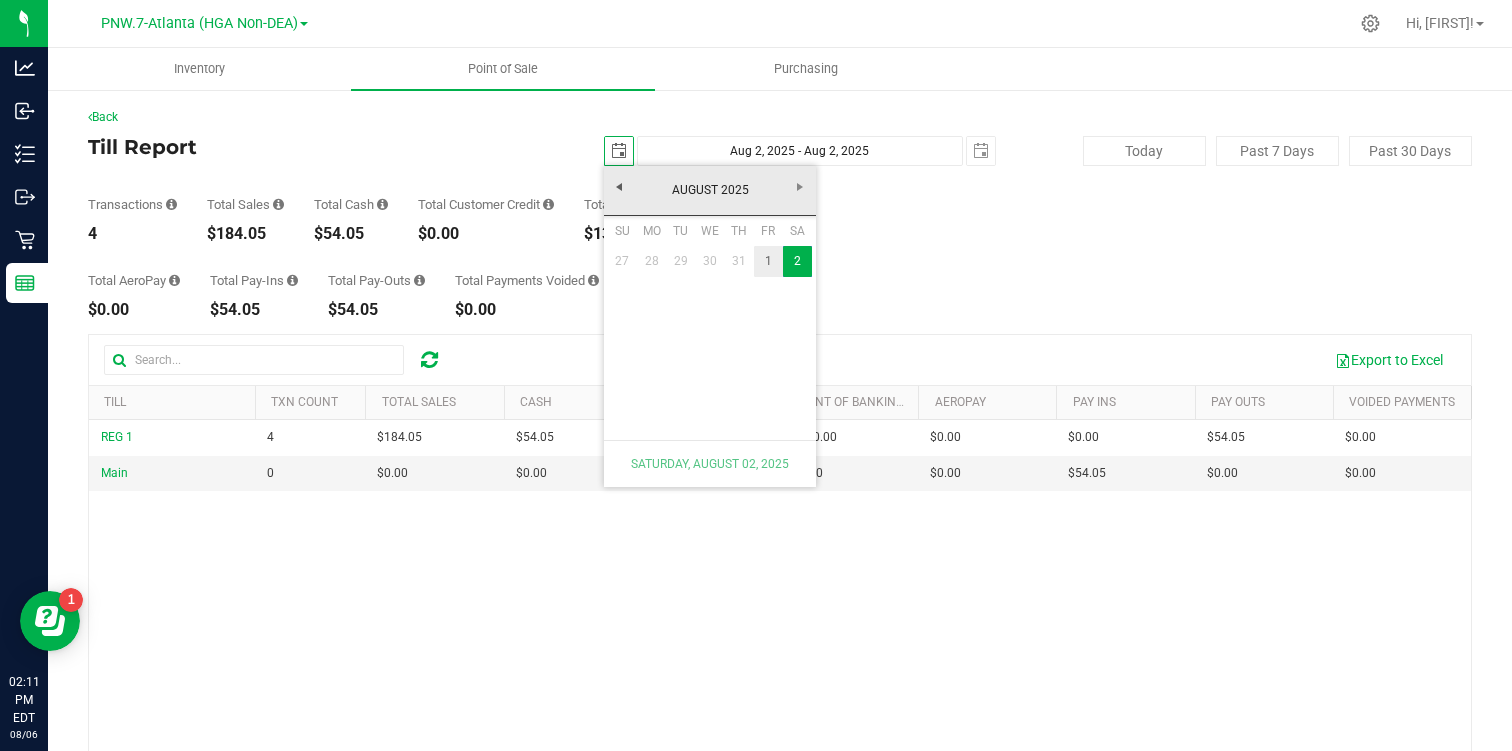 click on "1" at bounding box center (768, 261) 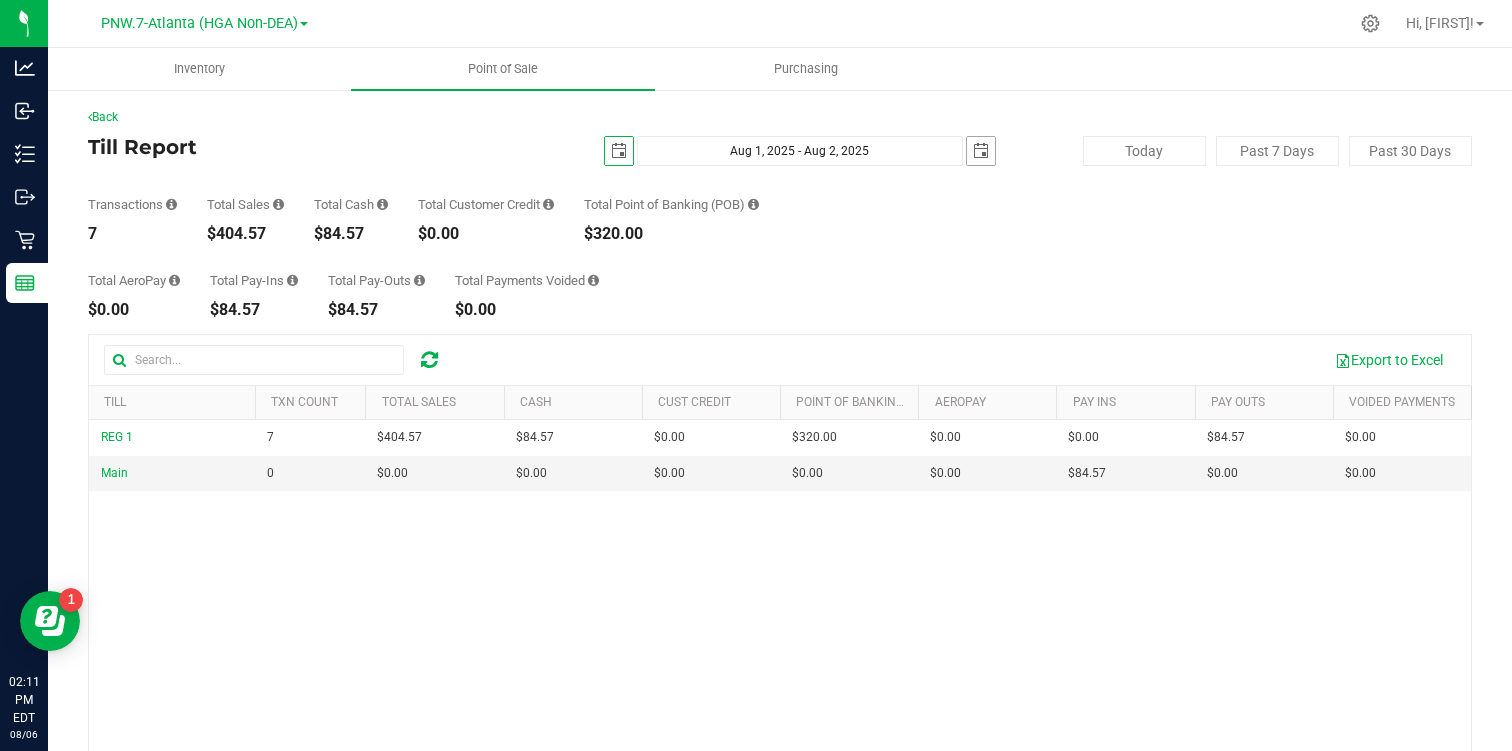 click at bounding box center (981, 151) 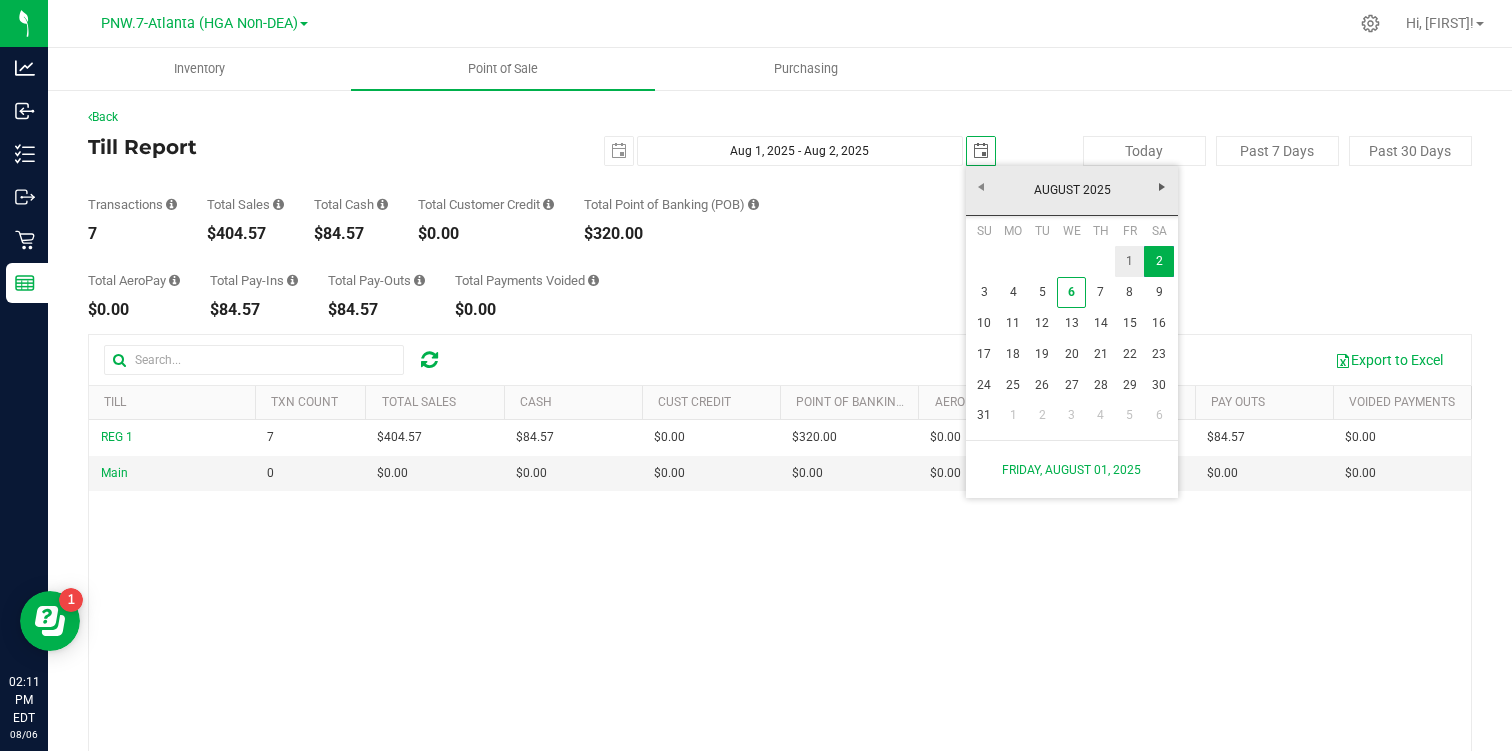 click on "1" at bounding box center [1129, 261] 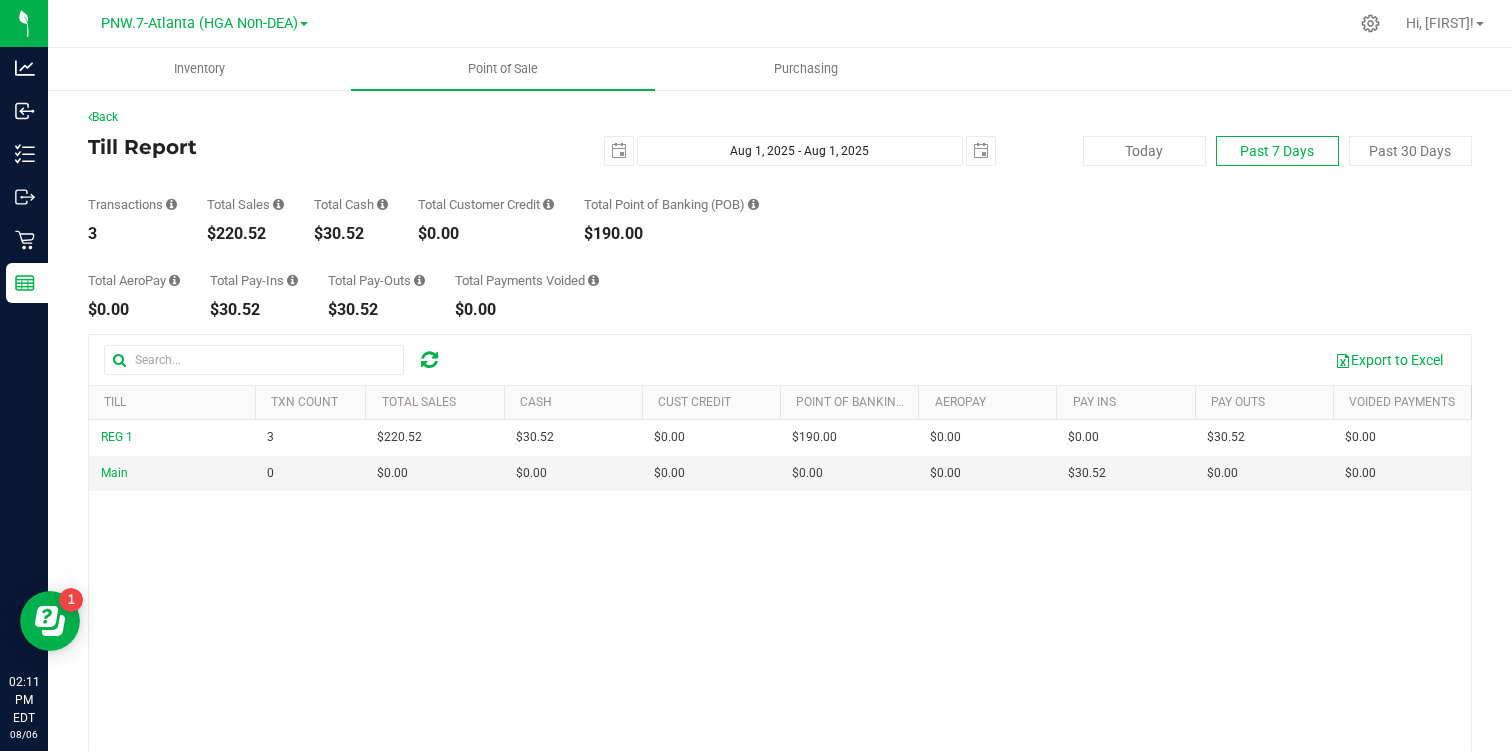 click on "Past 7 Days" at bounding box center (1277, 151) 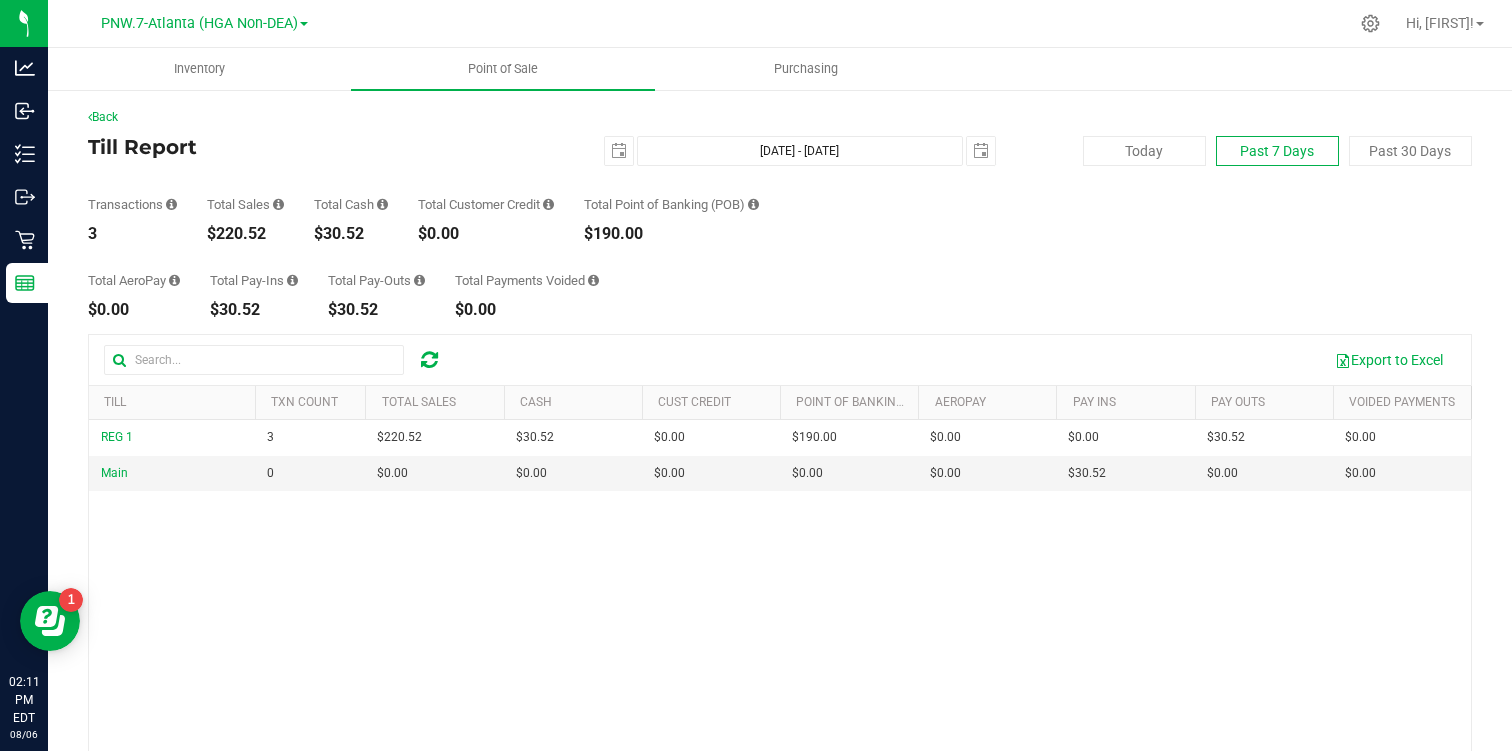 scroll, scrollTop: 0, scrollLeft: 0, axis: both 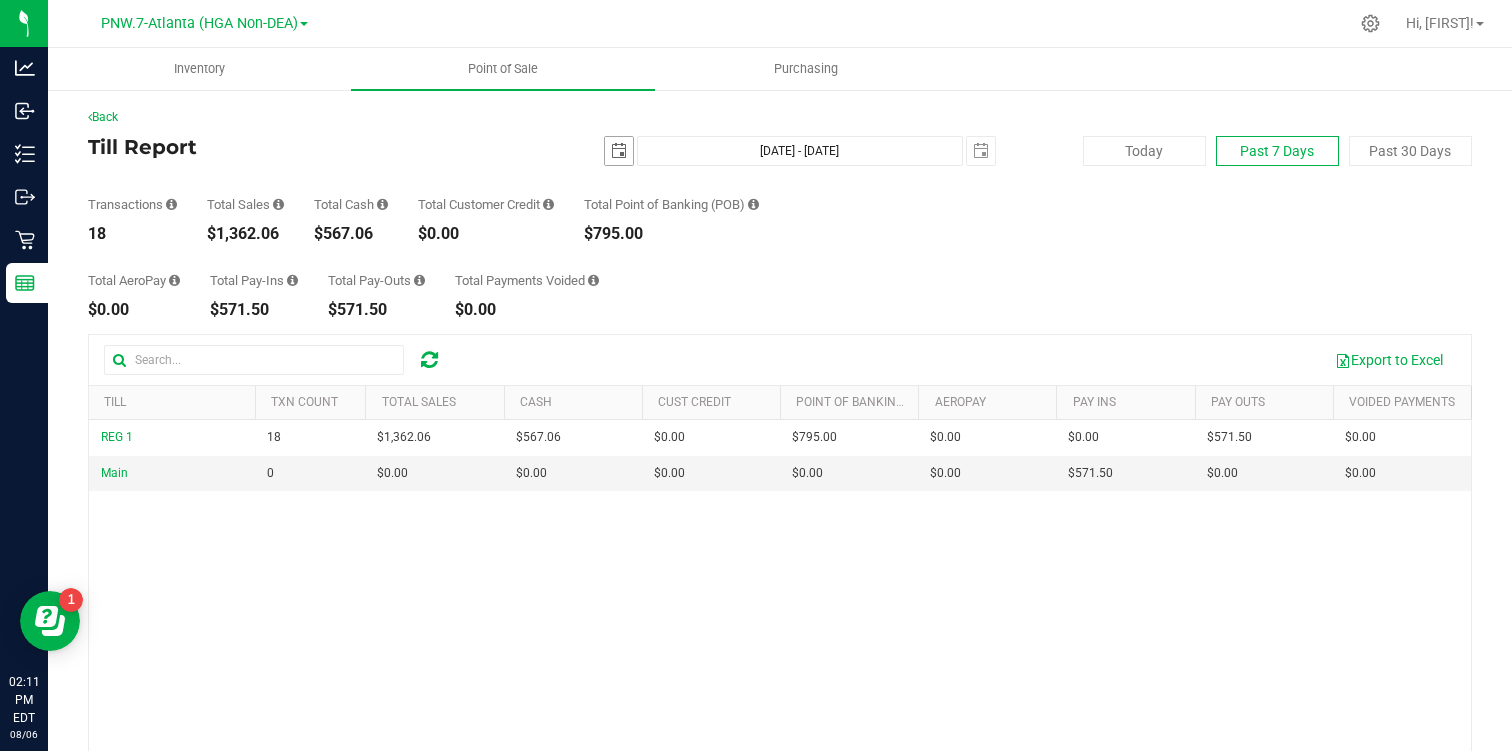 click at bounding box center (619, 151) 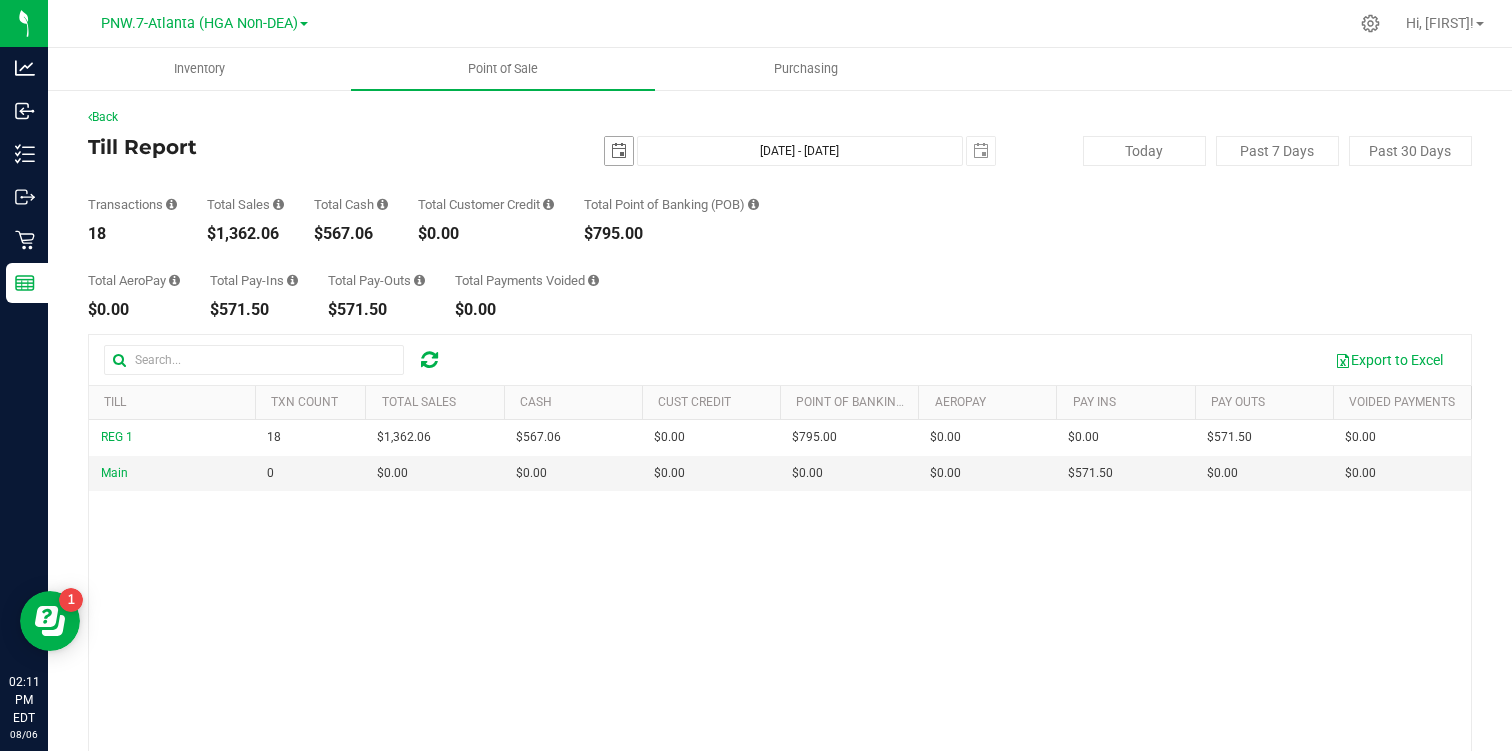 scroll, scrollTop: 0, scrollLeft: 50, axis: horizontal 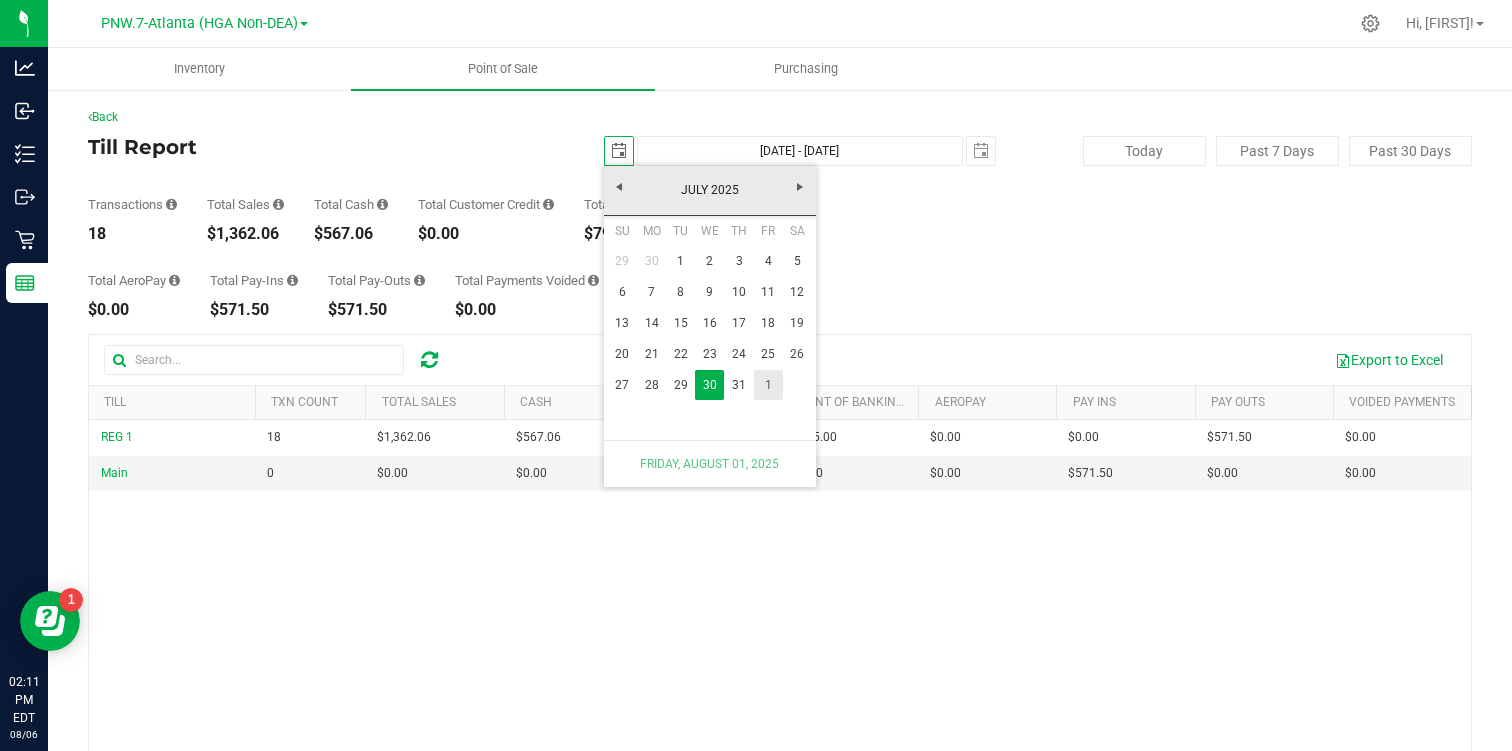 click on "1" at bounding box center (768, 385) 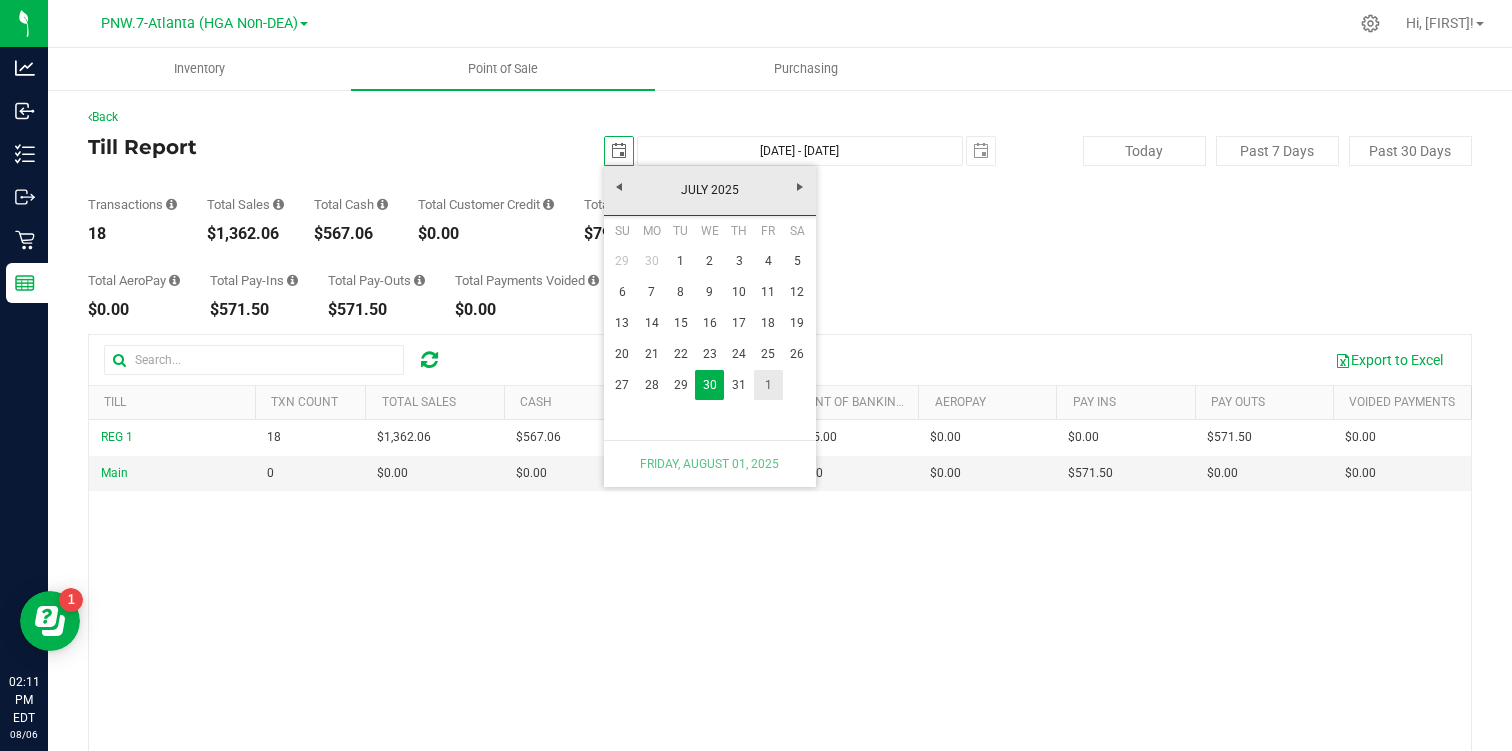 type on "Aug 1, 2025 - Aug 6, 2025" 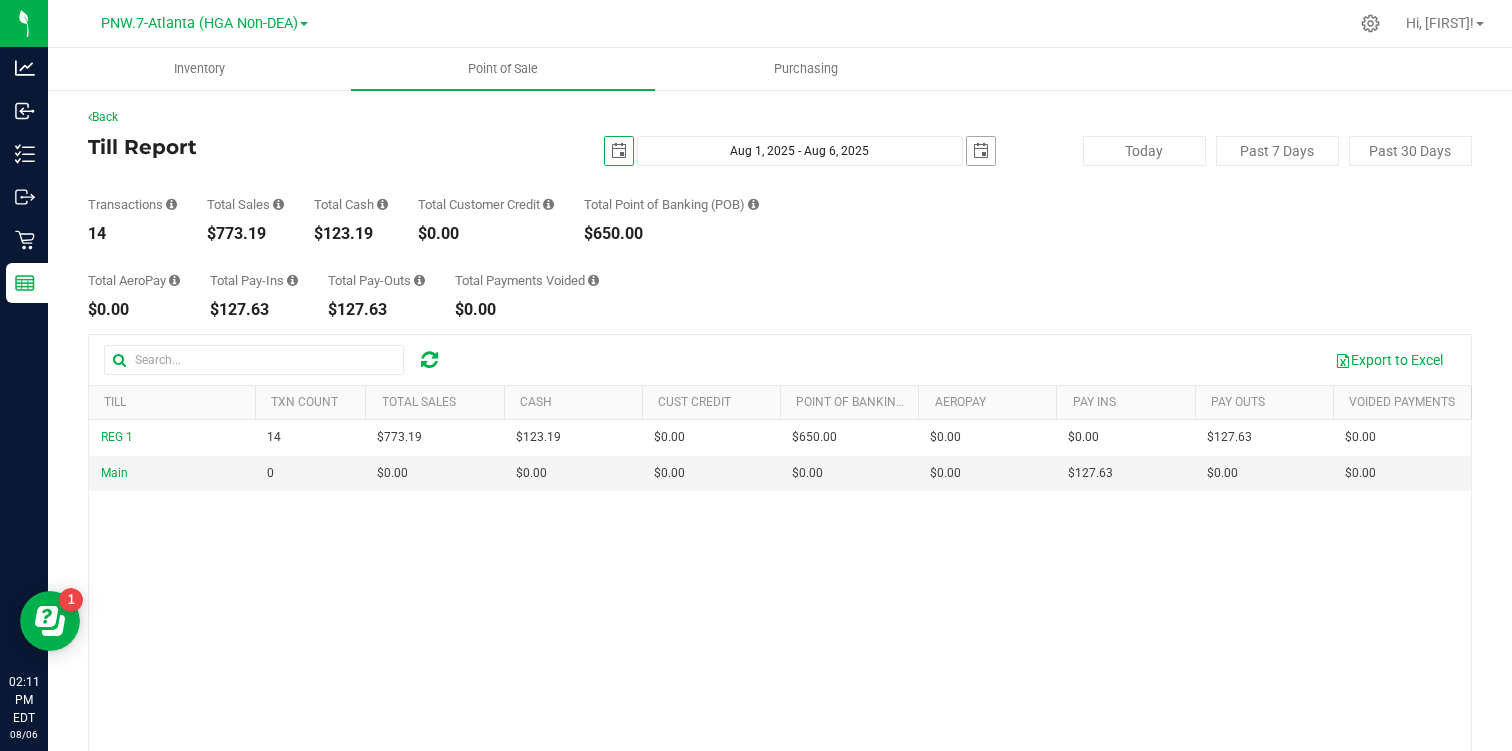click at bounding box center (981, 151) 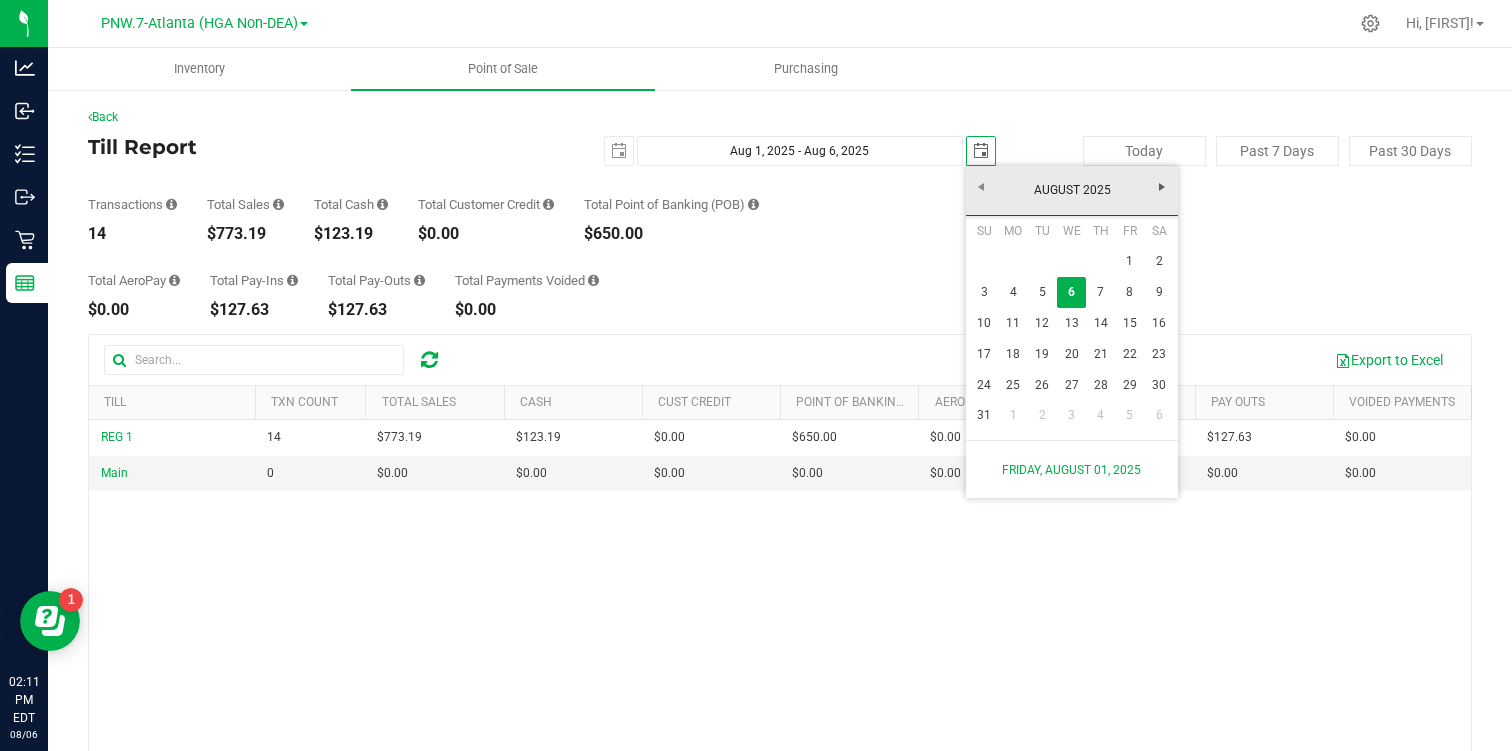 scroll, scrollTop: 0, scrollLeft: 0, axis: both 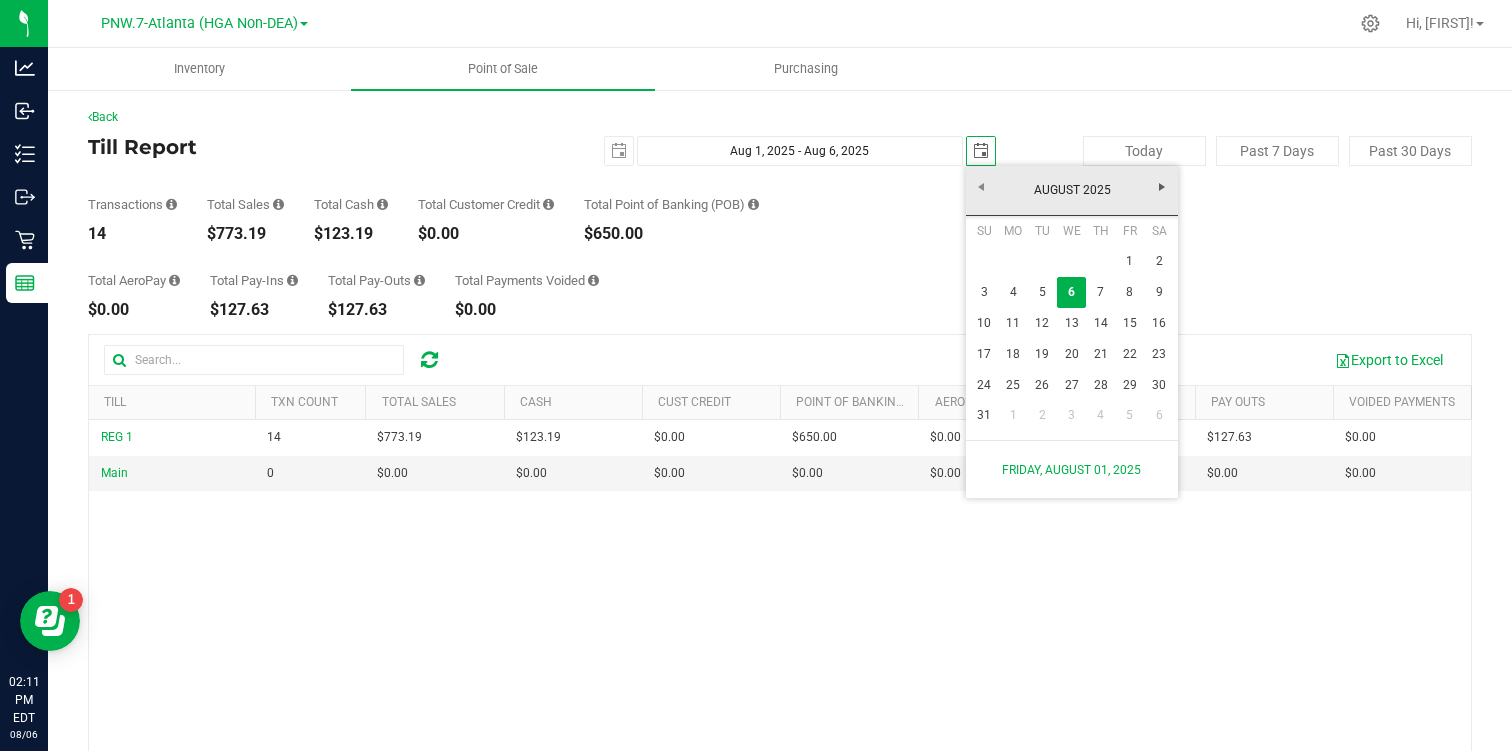 click on "Total AeroPay
$0.00
Total Pay-Ins
$127.63
Total Pay-Outs
$127.63
Total Payments Voided
$0.00" at bounding box center [780, 280] 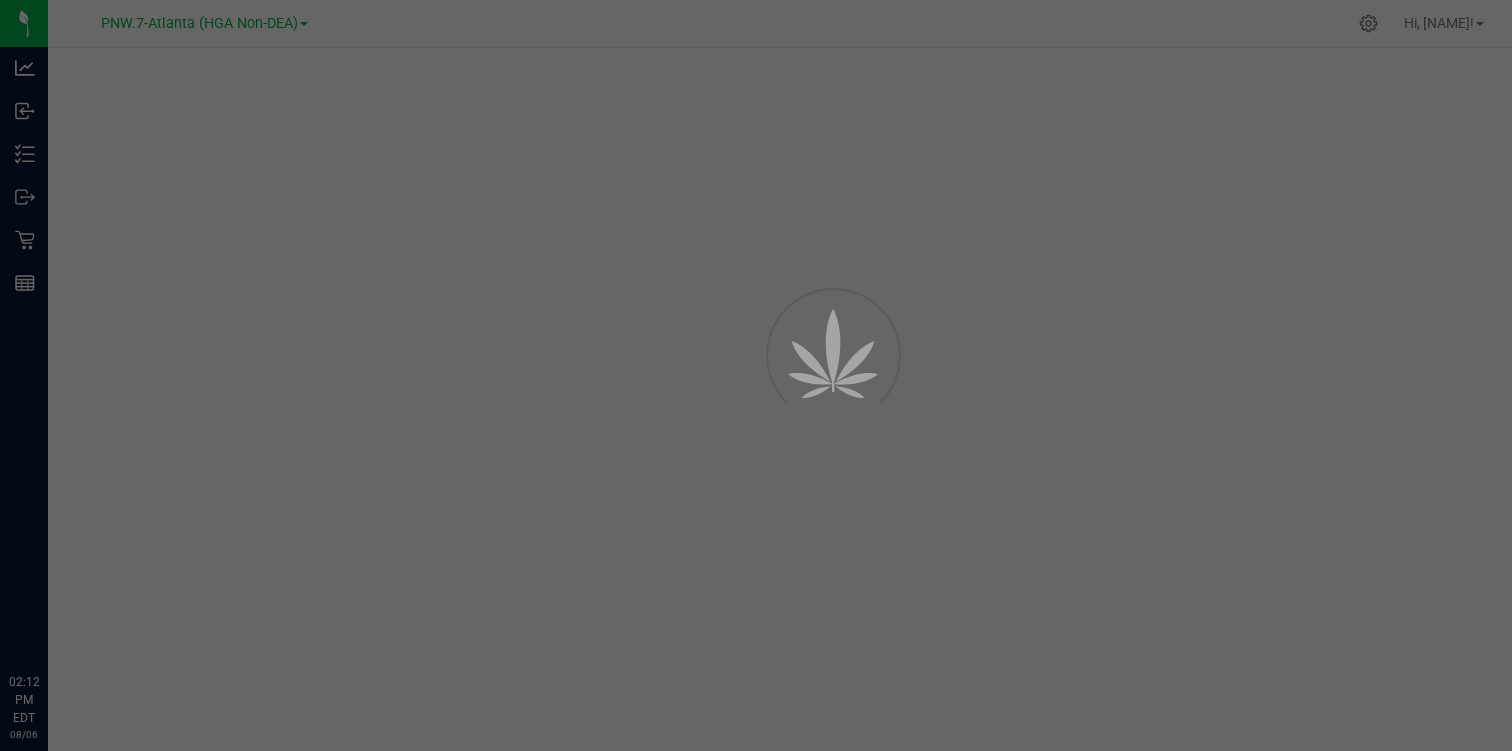 scroll, scrollTop: 0, scrollLeft: 0, axis: both 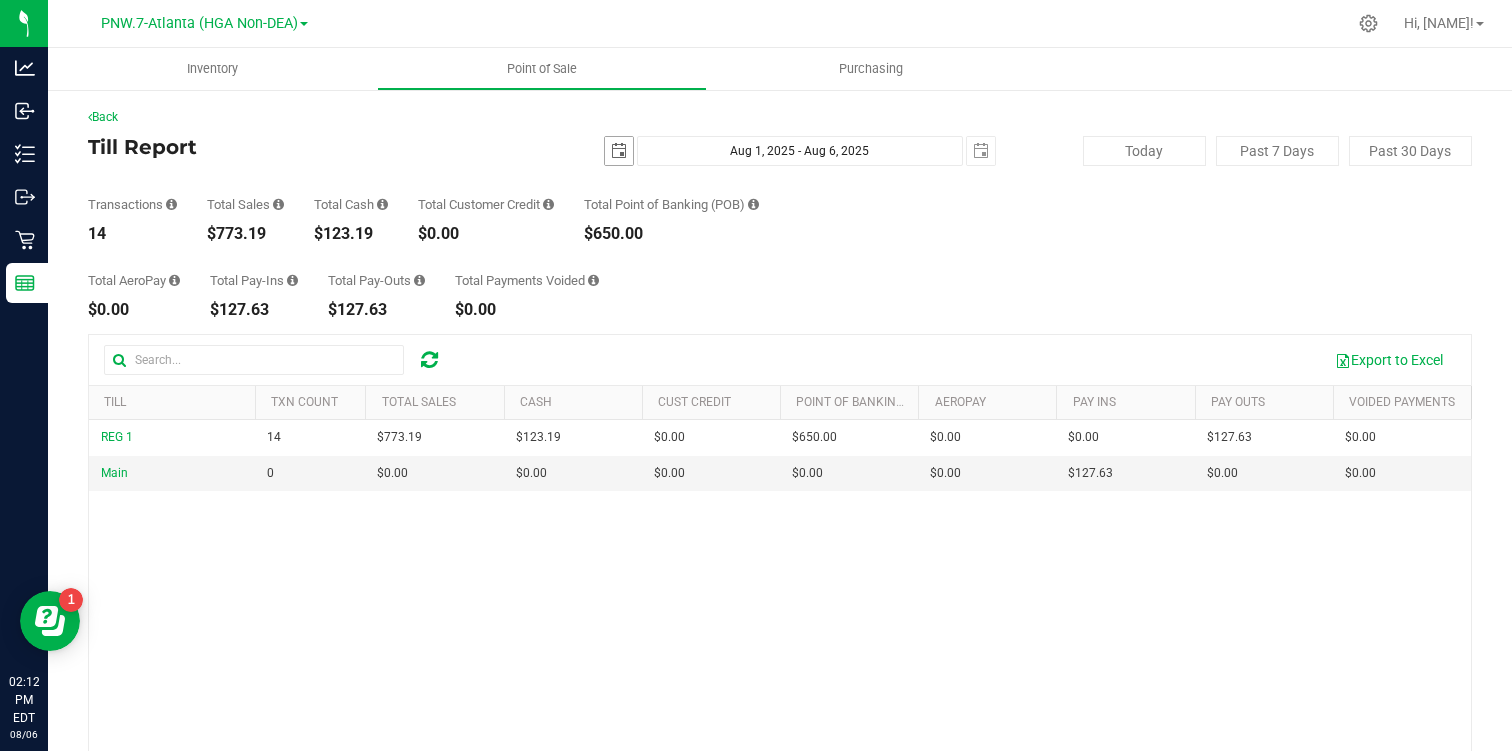 click at bounding box center (619, 151) 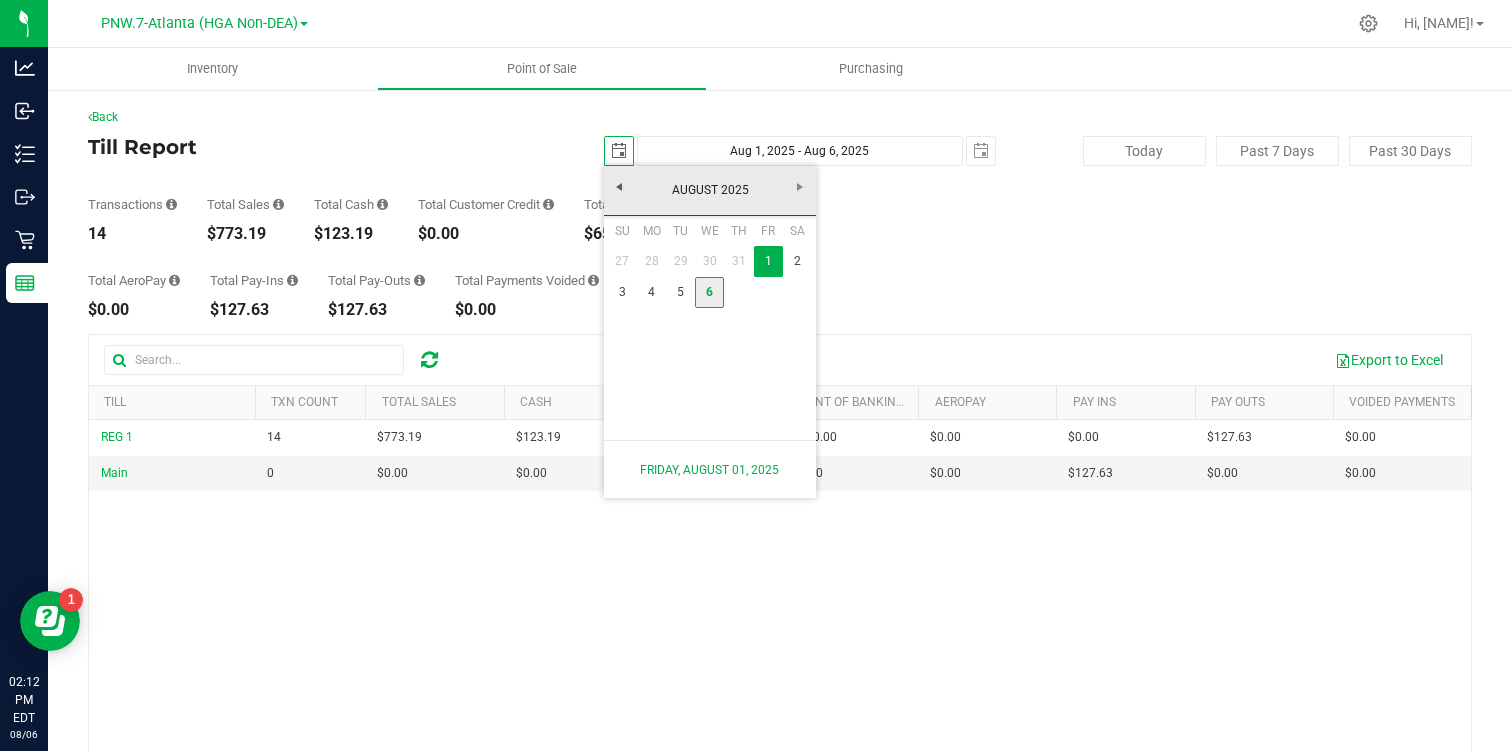click on "6" at bounding box center [709, 292] 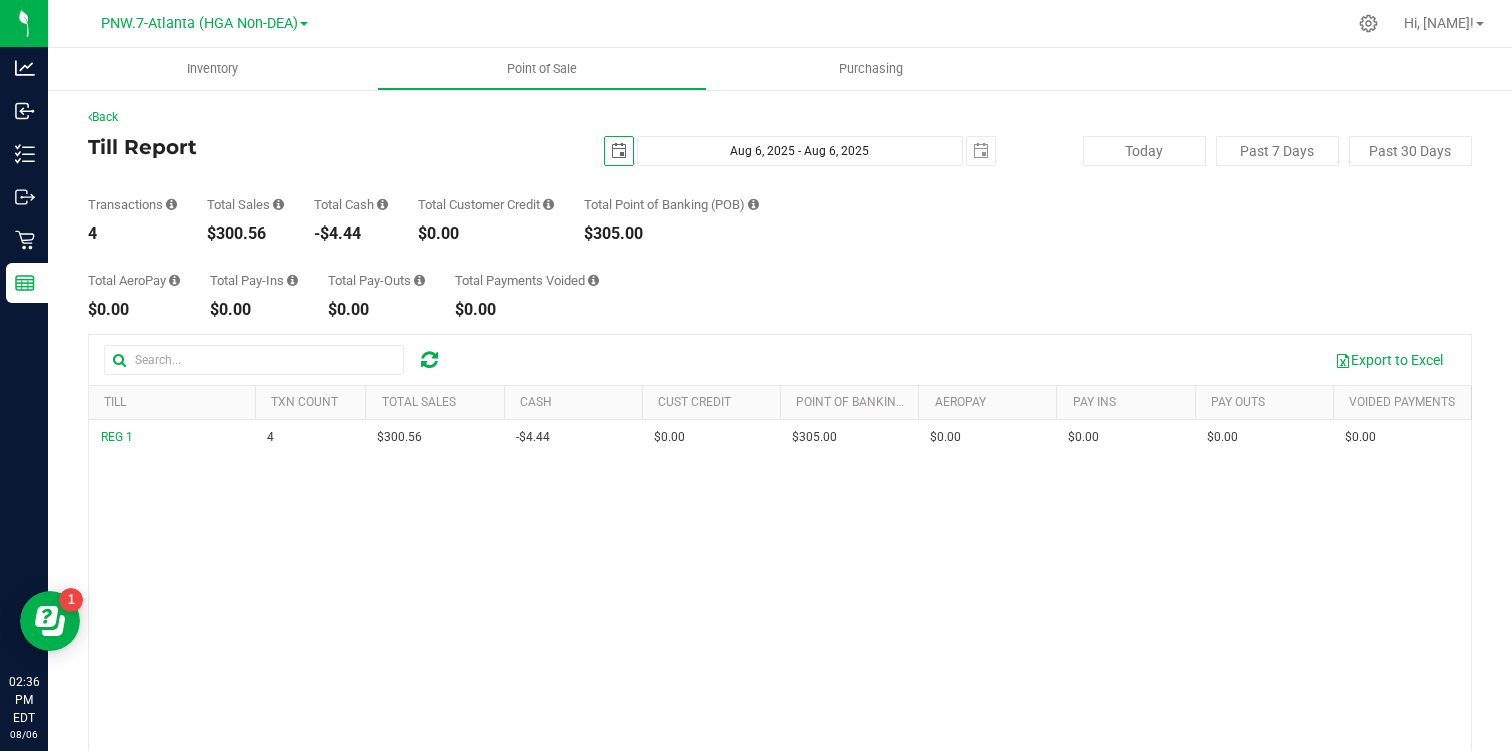 scroll, scrollTop: 0, scrollLeft: 0, axis: both 